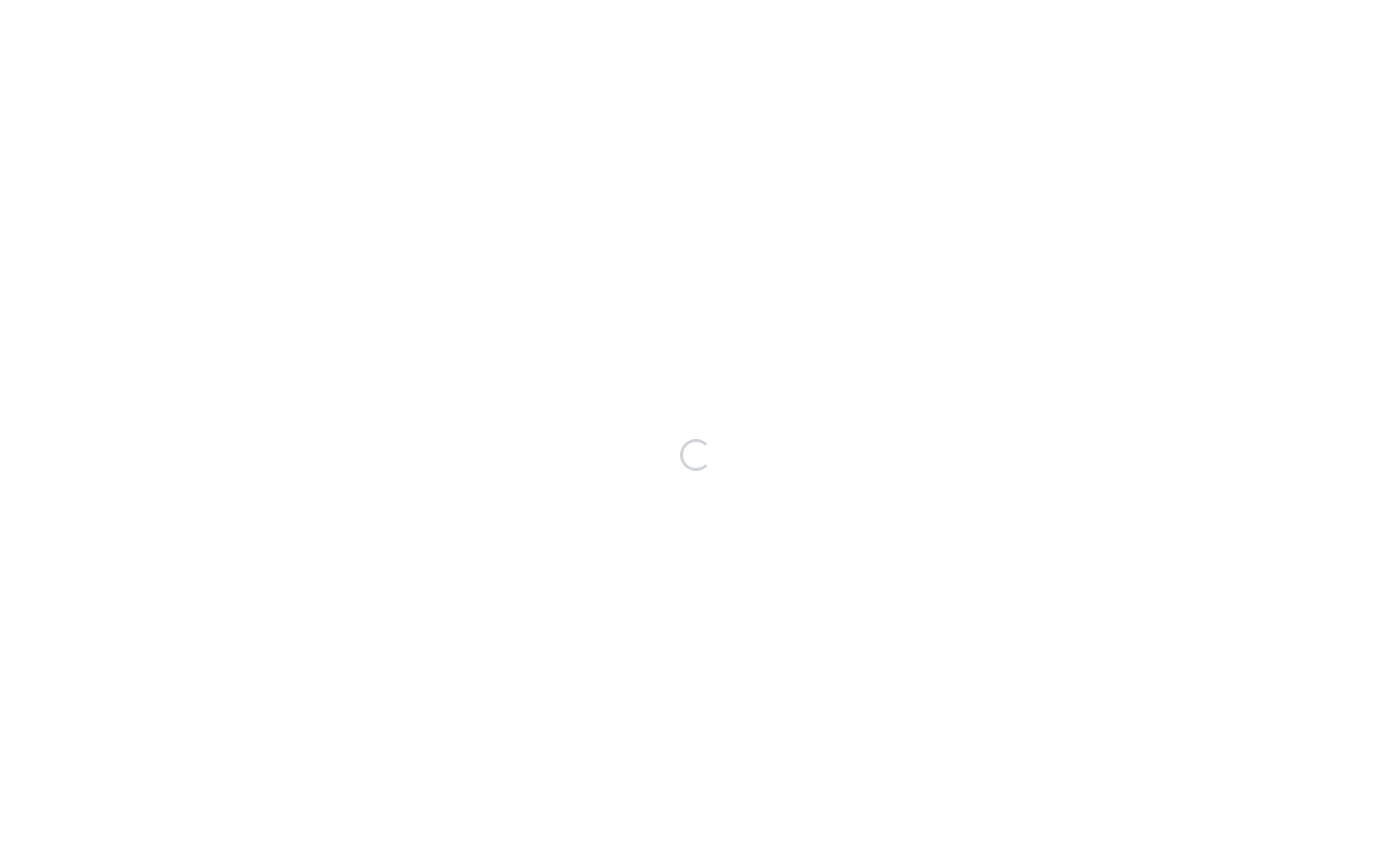 scroll, scrollTop: 0, scrollLeft: 0, axis: both 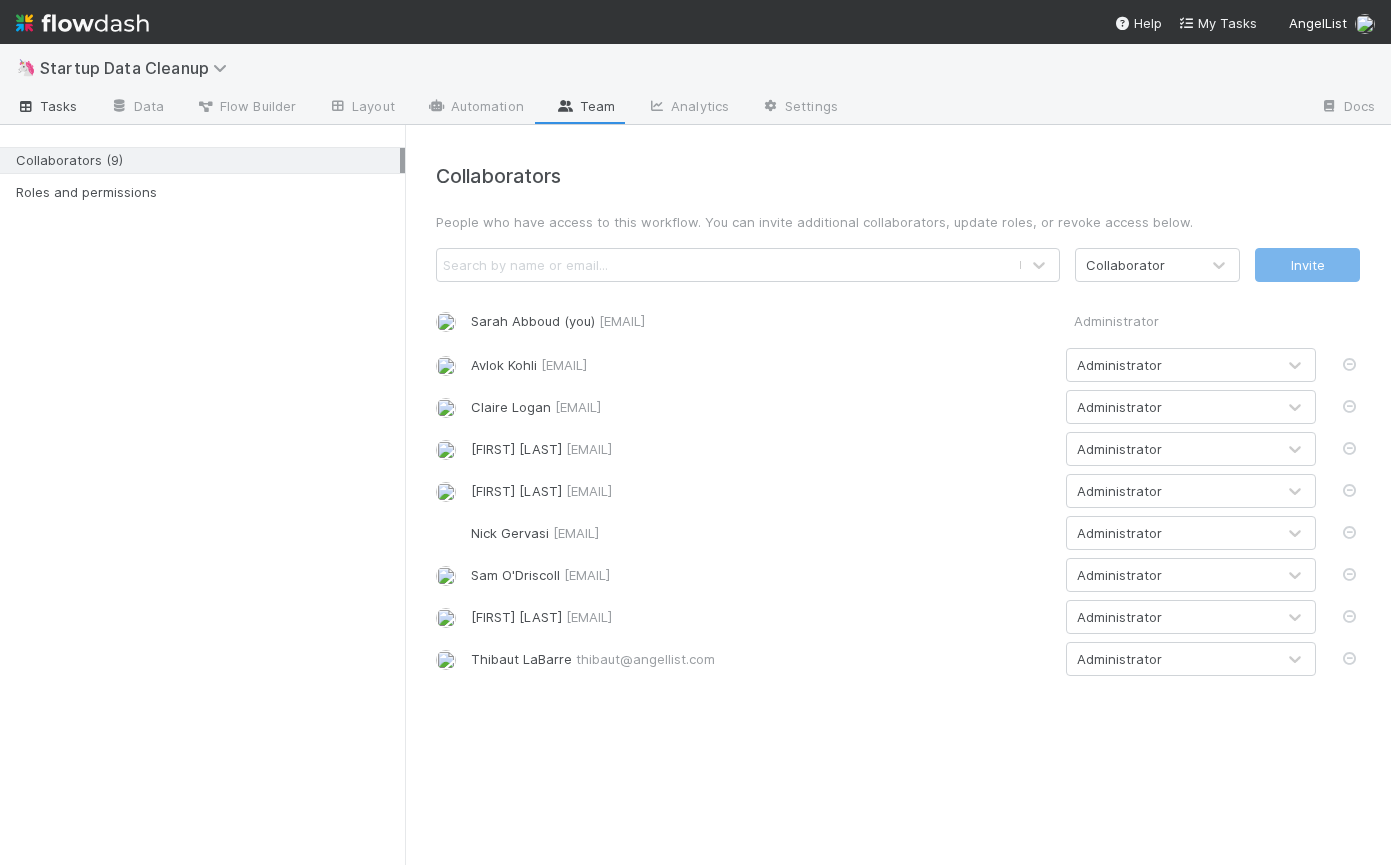 click on "Tasks" at bounding box center [47, 106] 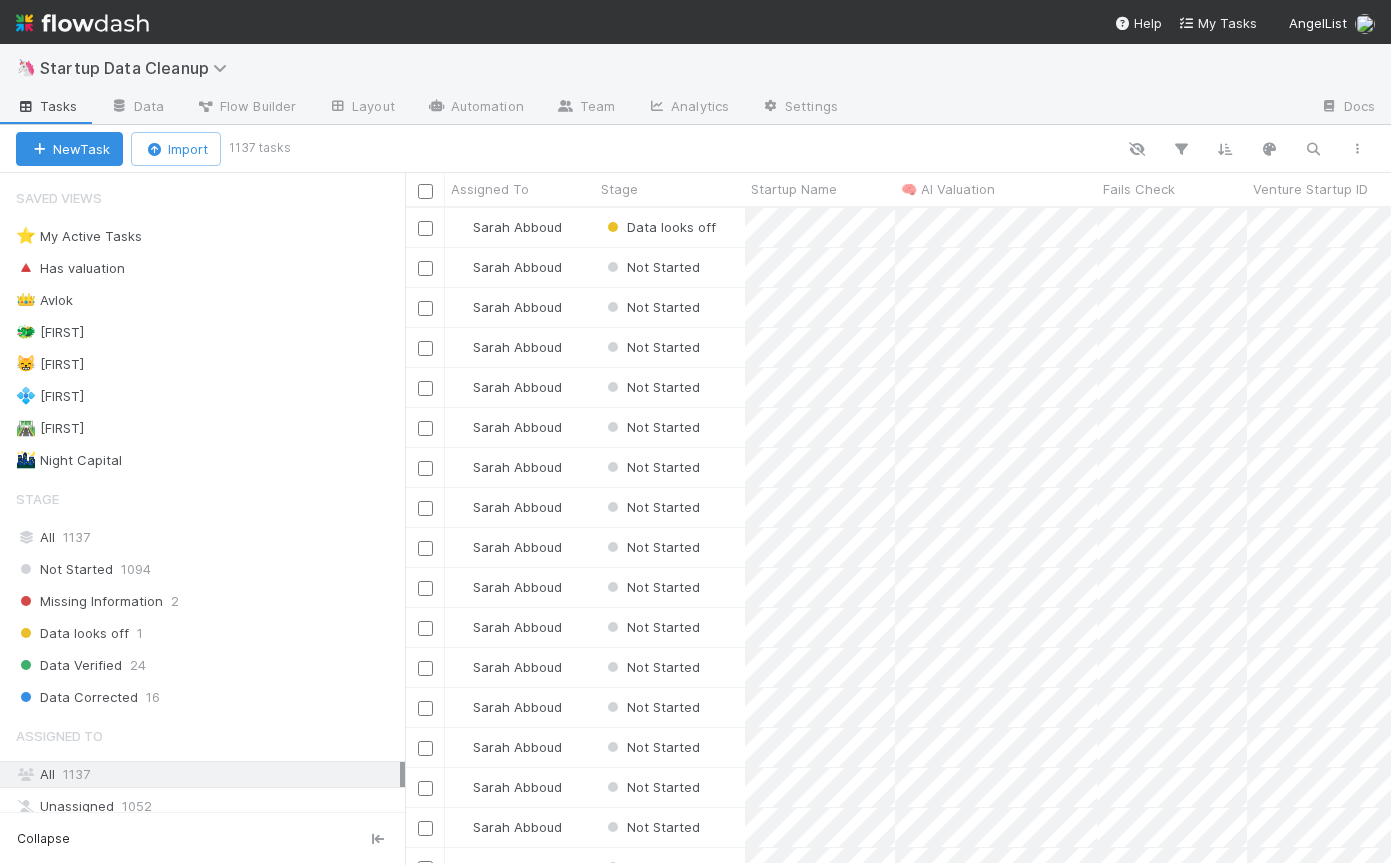 scroll, scrollTop: 0, scrollLeft: 1, axis: horizontal 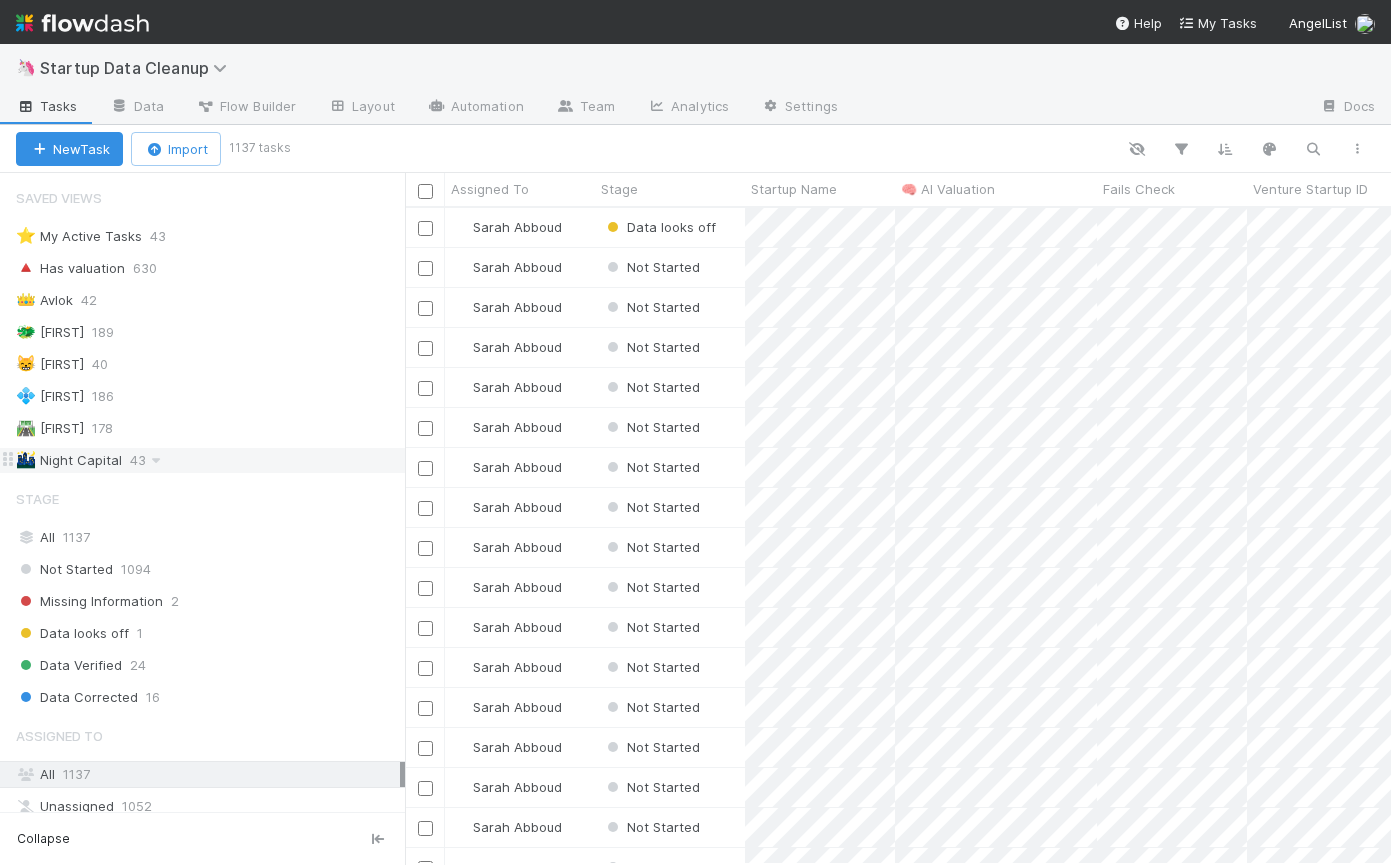 click on "🌃 Night Capital" at bounding box center [69, 460] 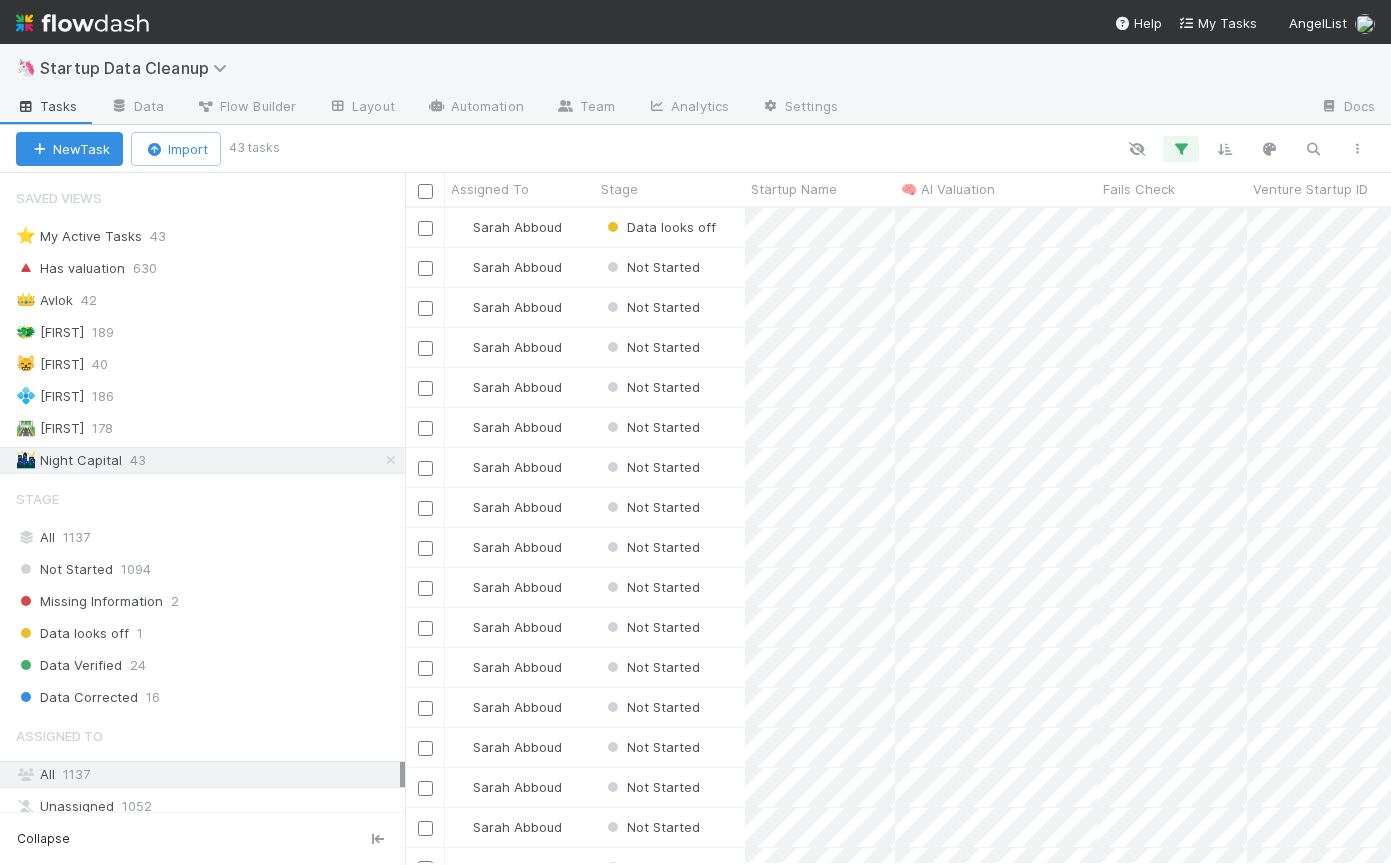 scroll, scrollTop: 0, scrollLeft: 1, axis: horizontal 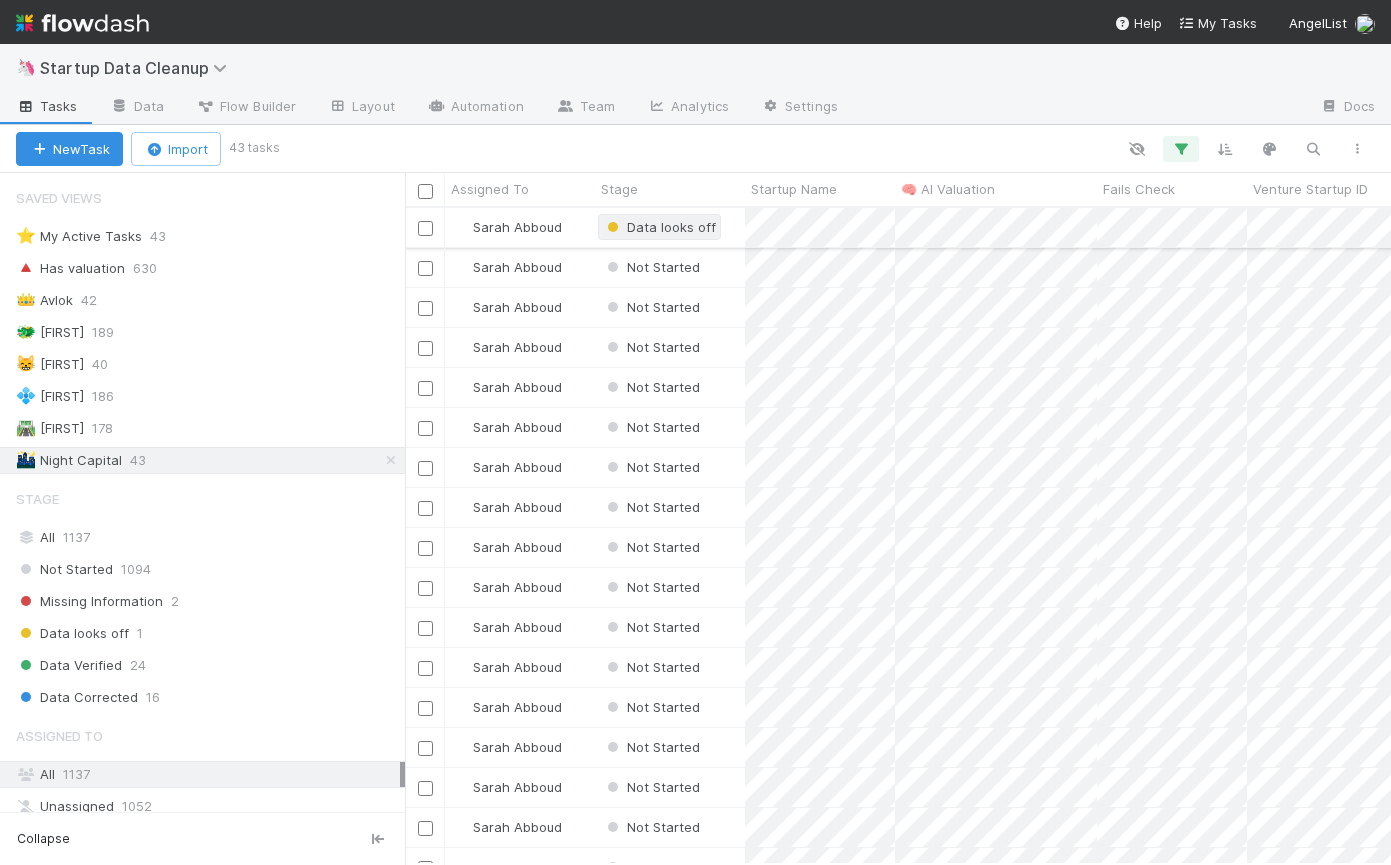 click on "Data looks off" at bounding box center (659, 227) 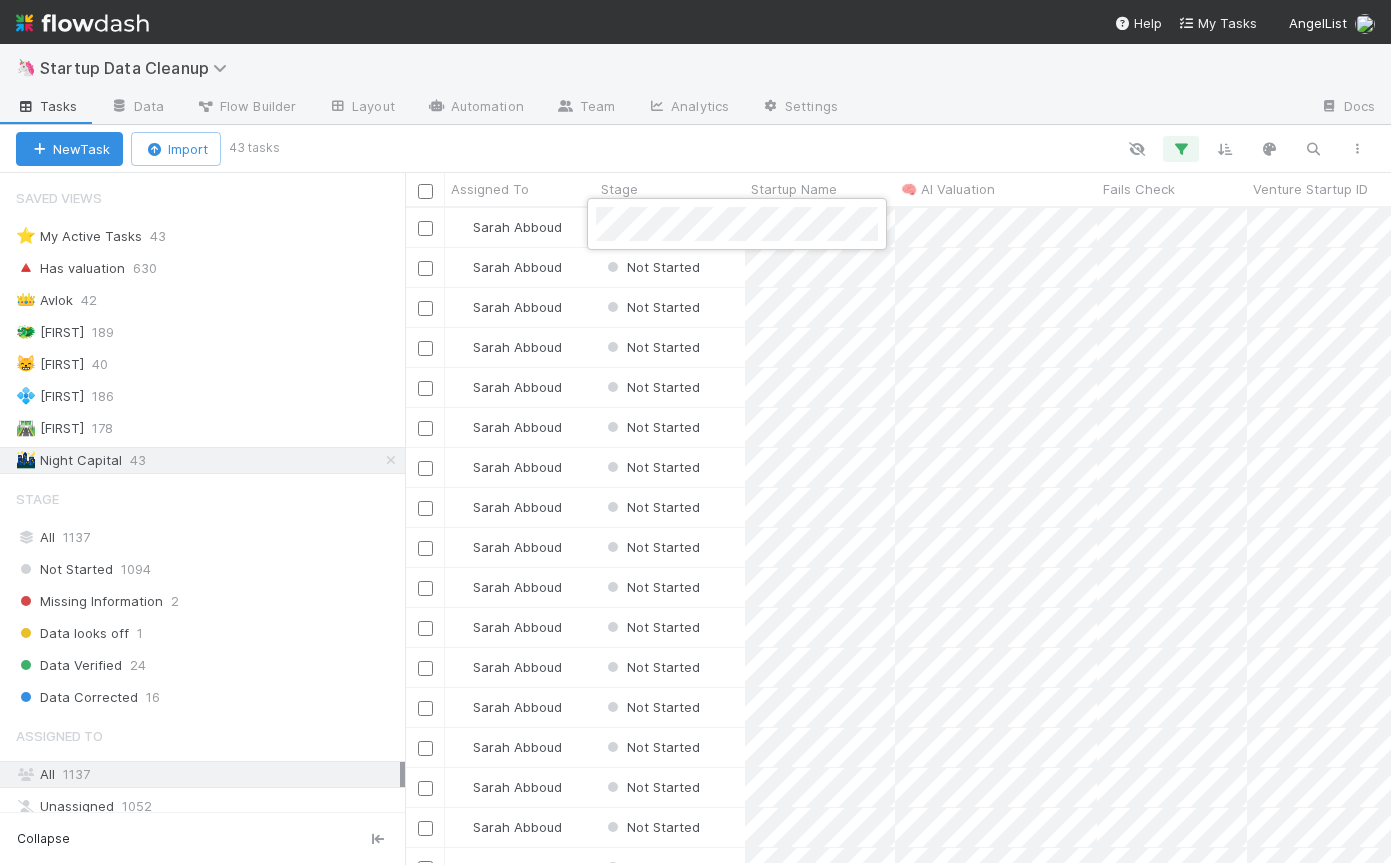 click at bounding box center [695, 432] 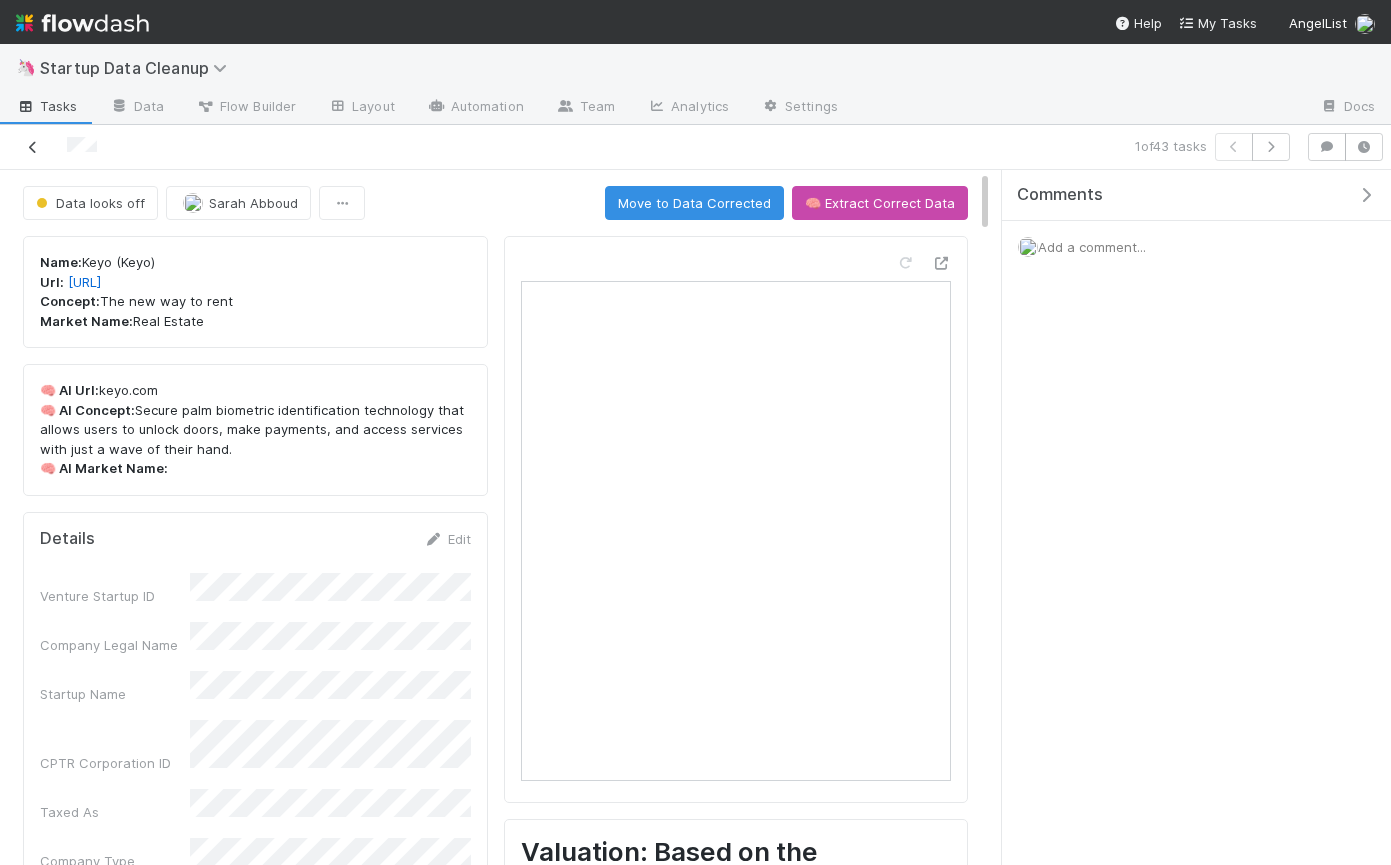 click at bounding box center [33, 147] 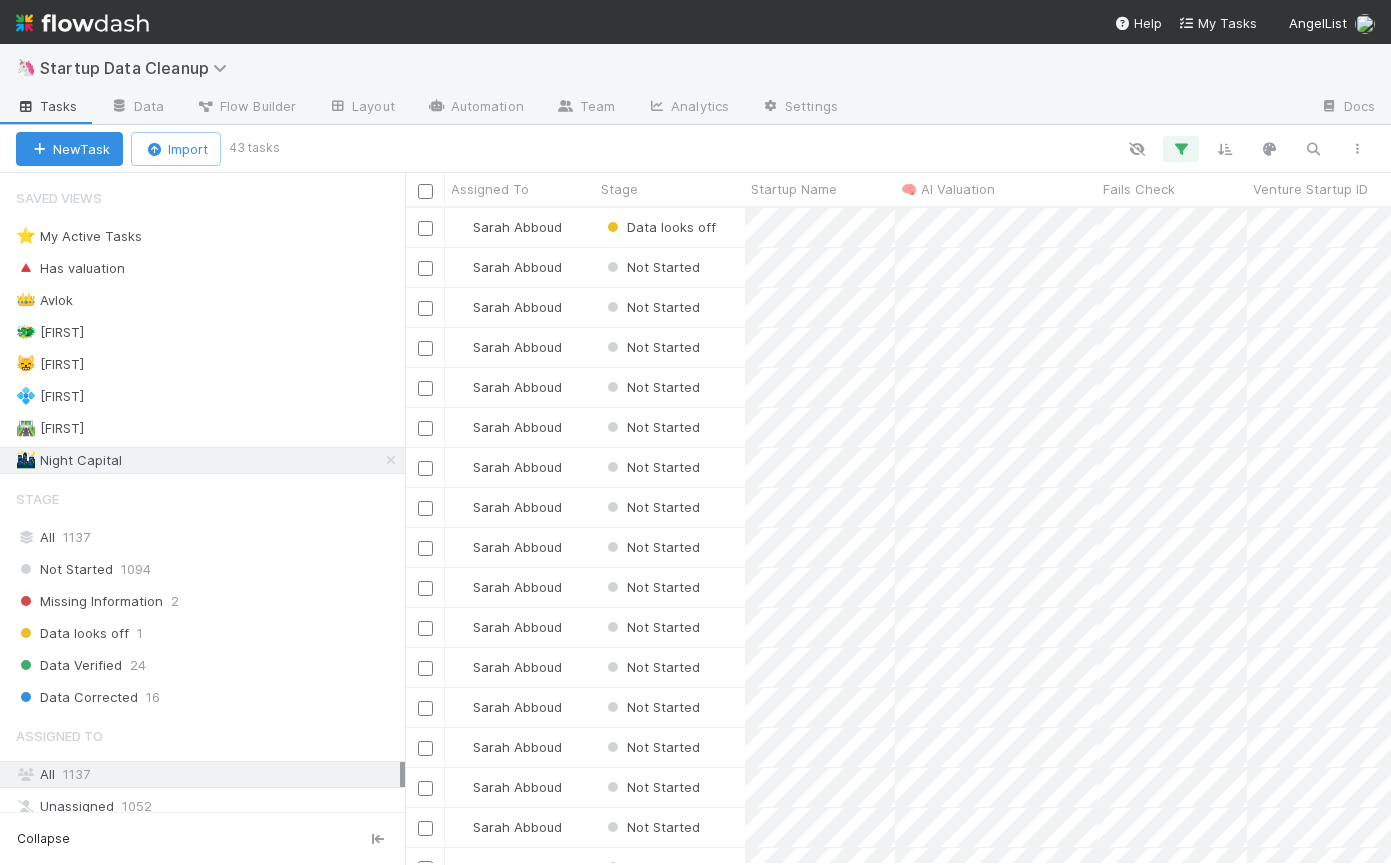 scroll, scrollTop: 0, scrollLeft: 1, axis: horizontal 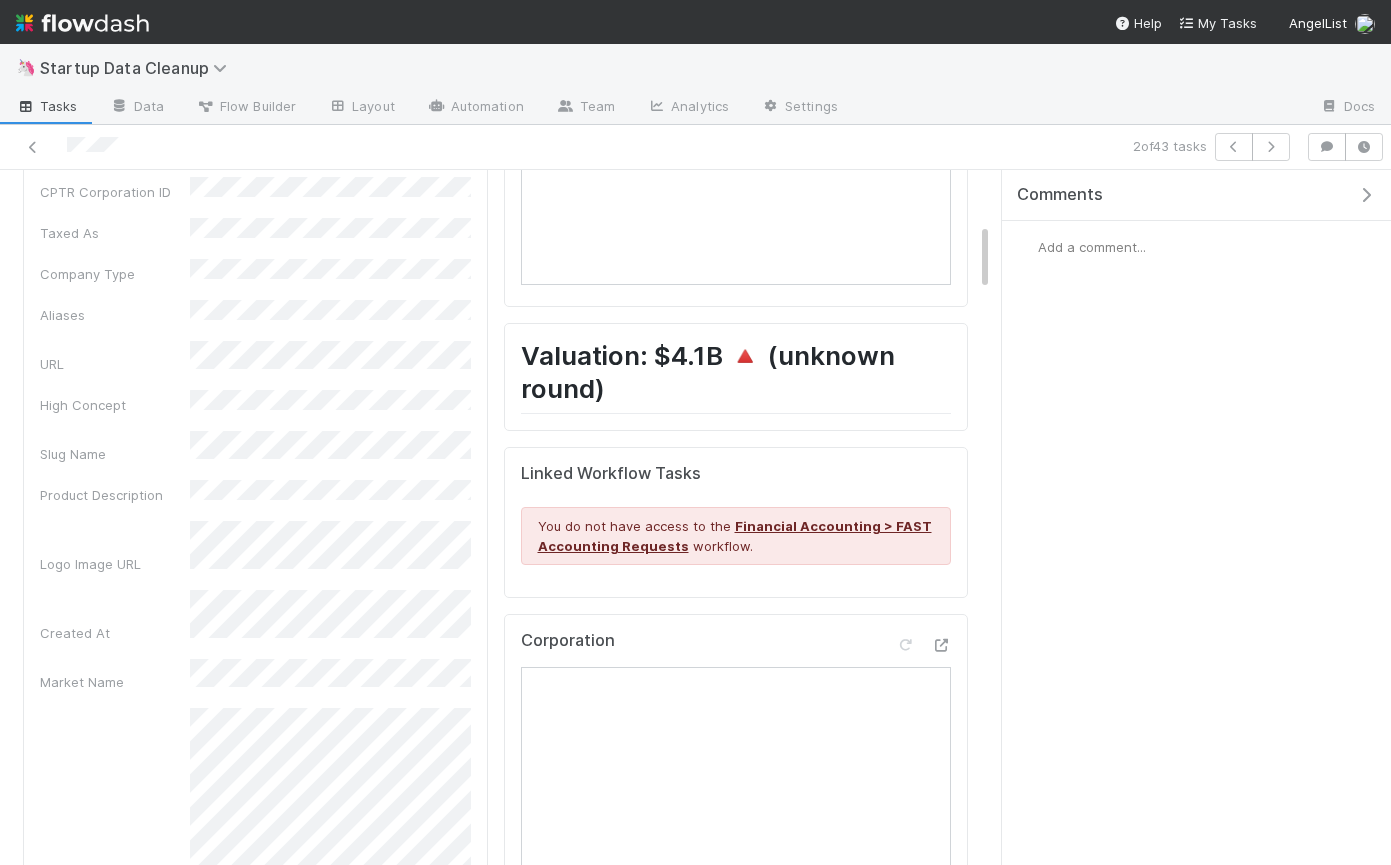 click at bounding box center [1366, 195] 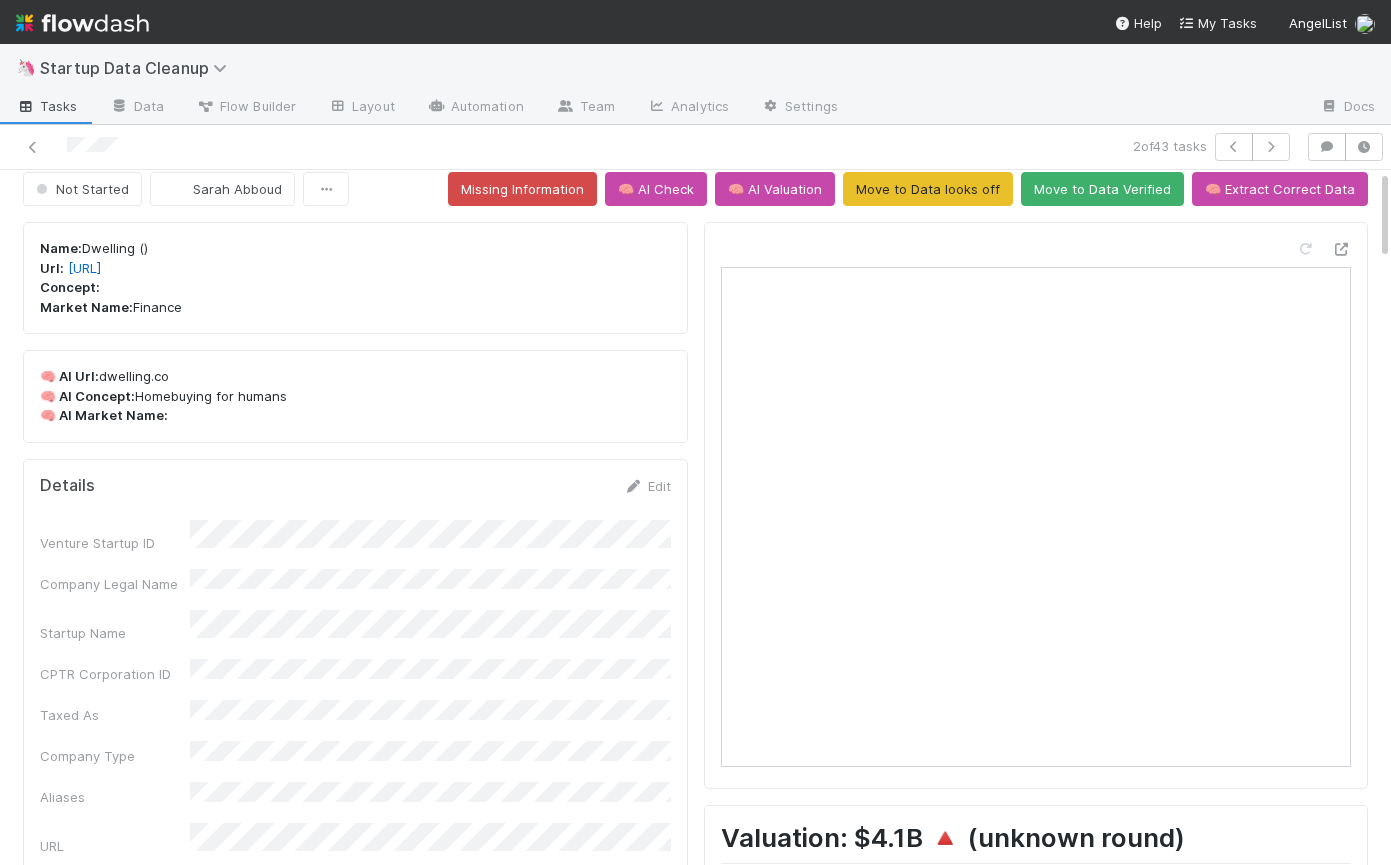 scroll, scrollTop: 0, scrollLeft: 0, axis: both 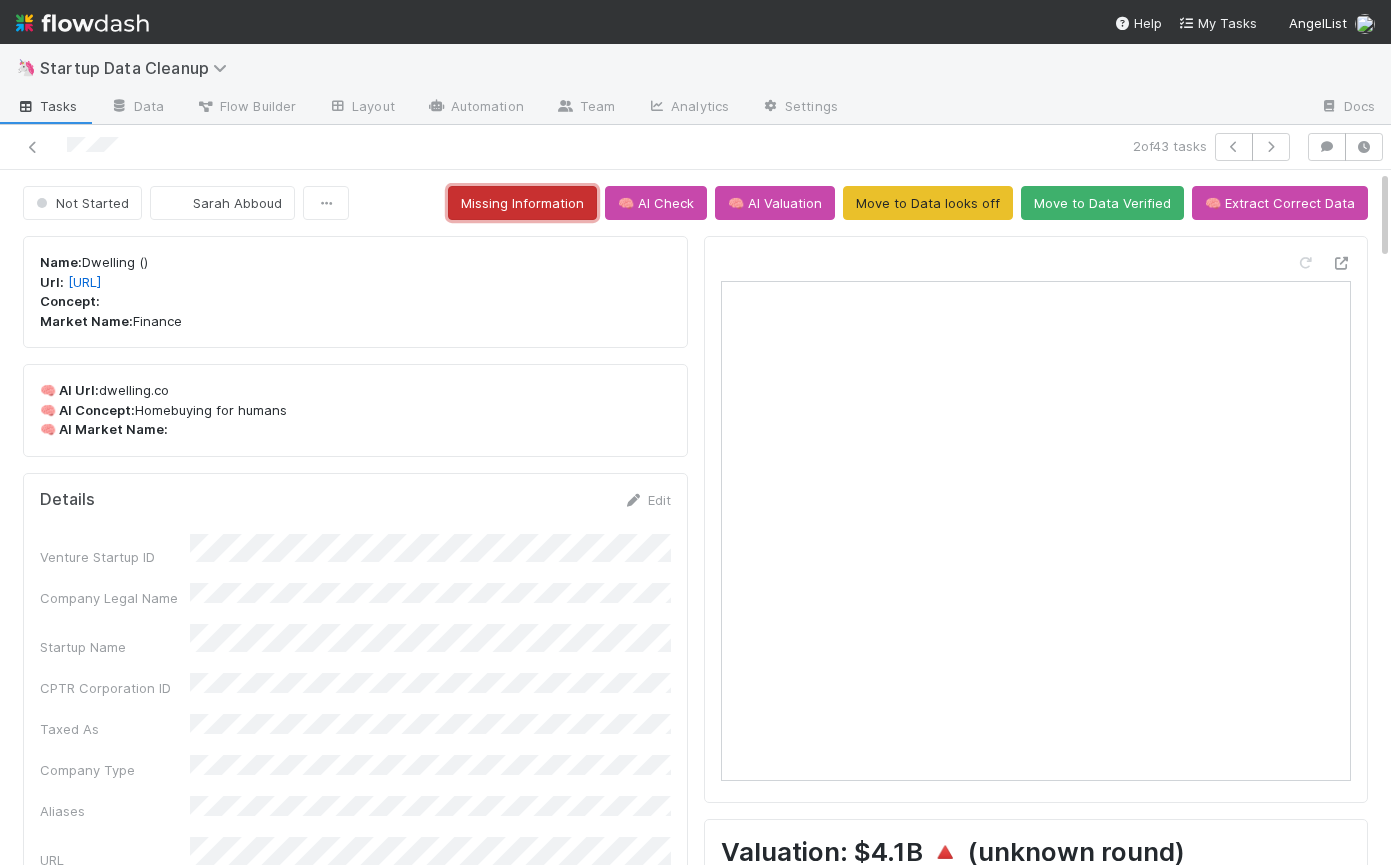 click on "Missing Information" at bounding box center (522, 203) 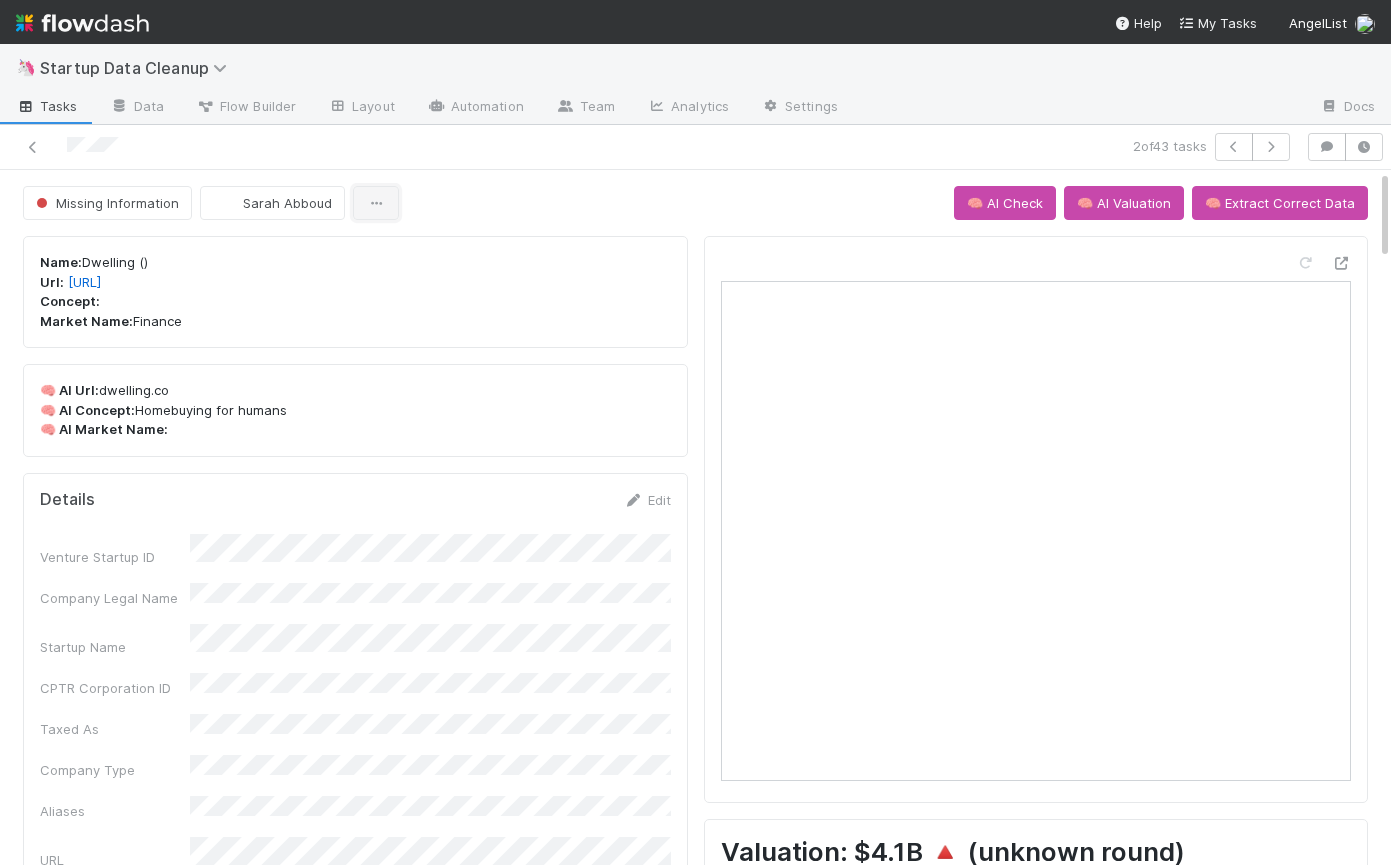 click at bounding box center (376, 203) 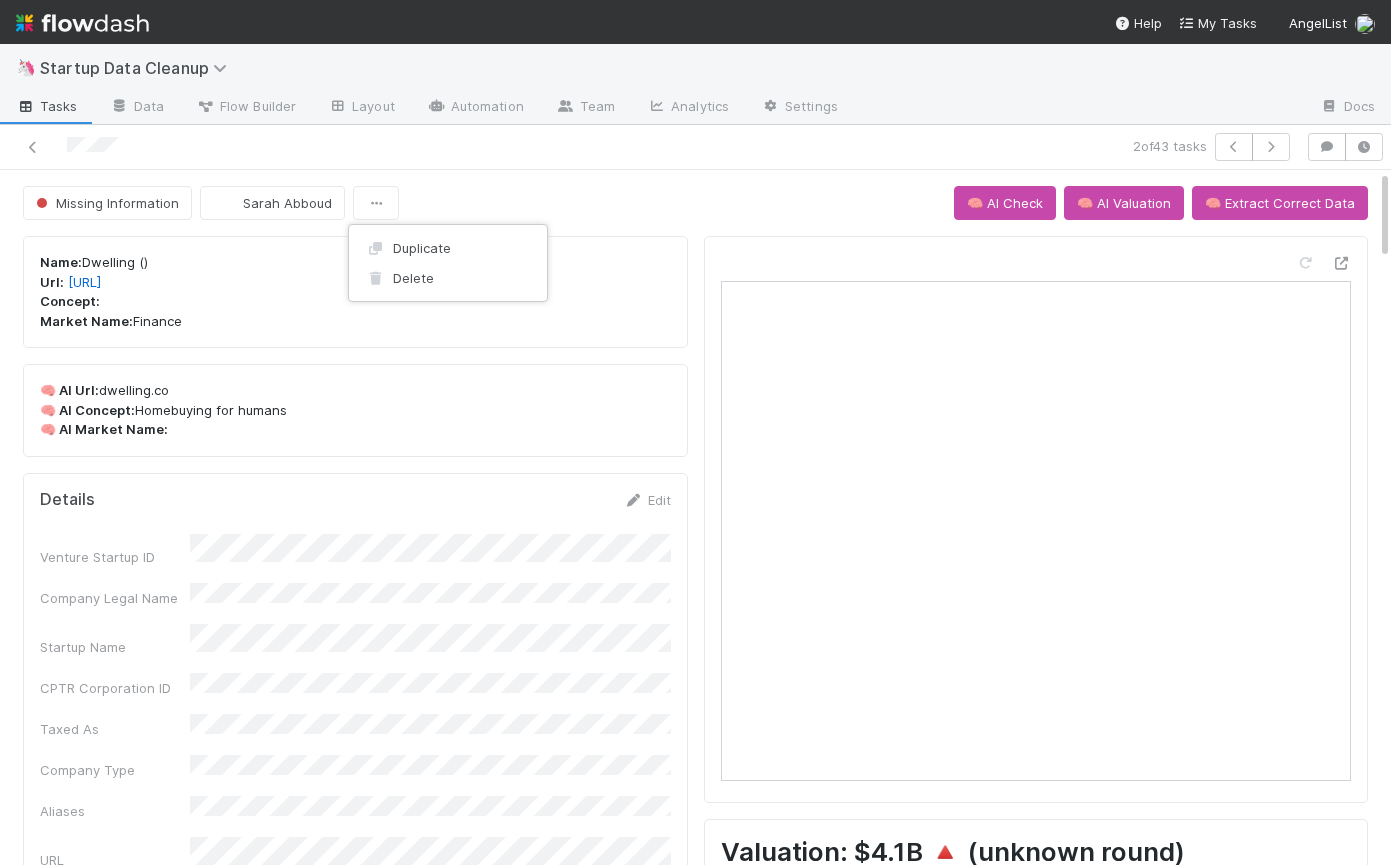 click on "Duplicate Delete" at bounding box center (695, 432) 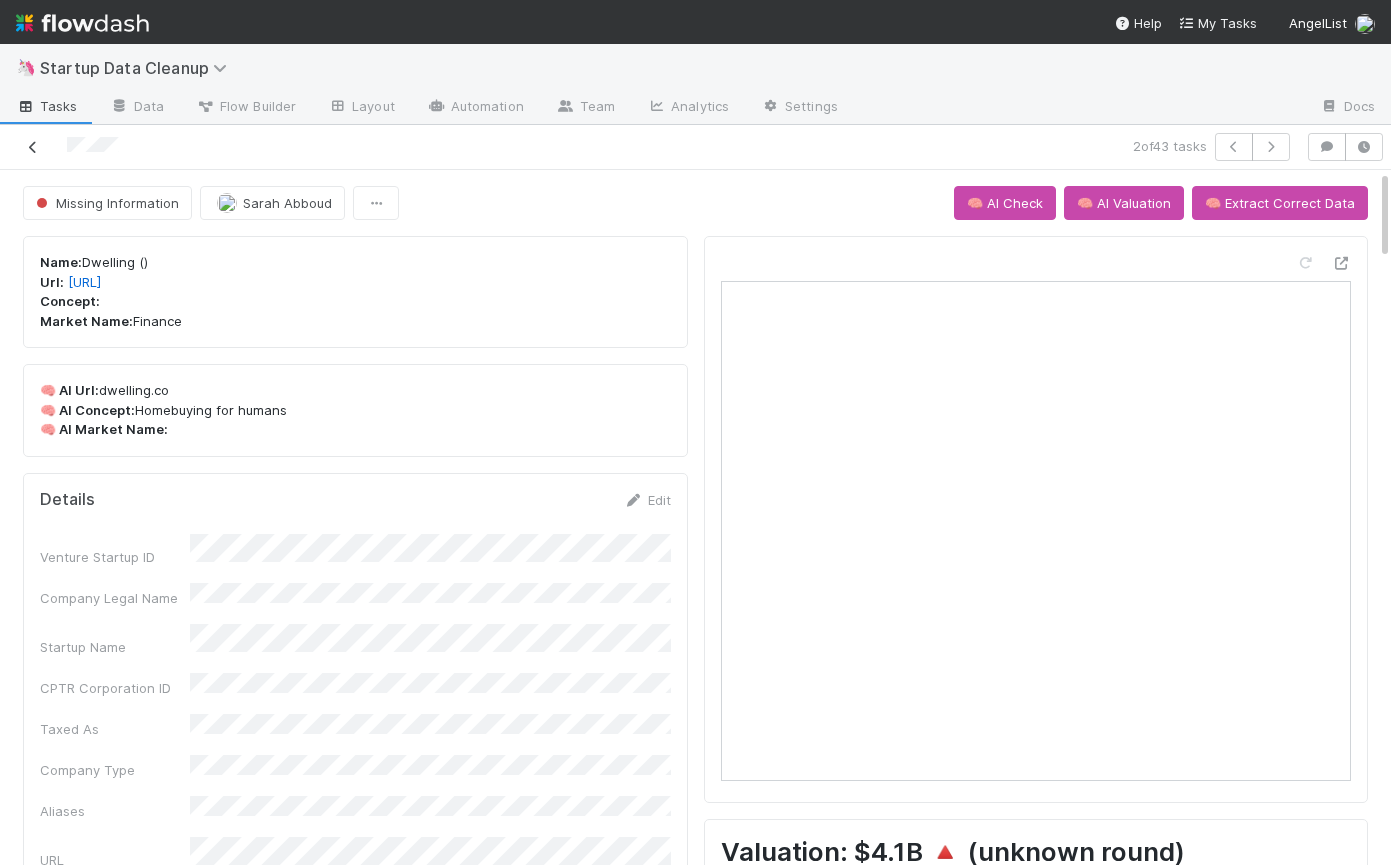 click at bounding box center [33, 147] 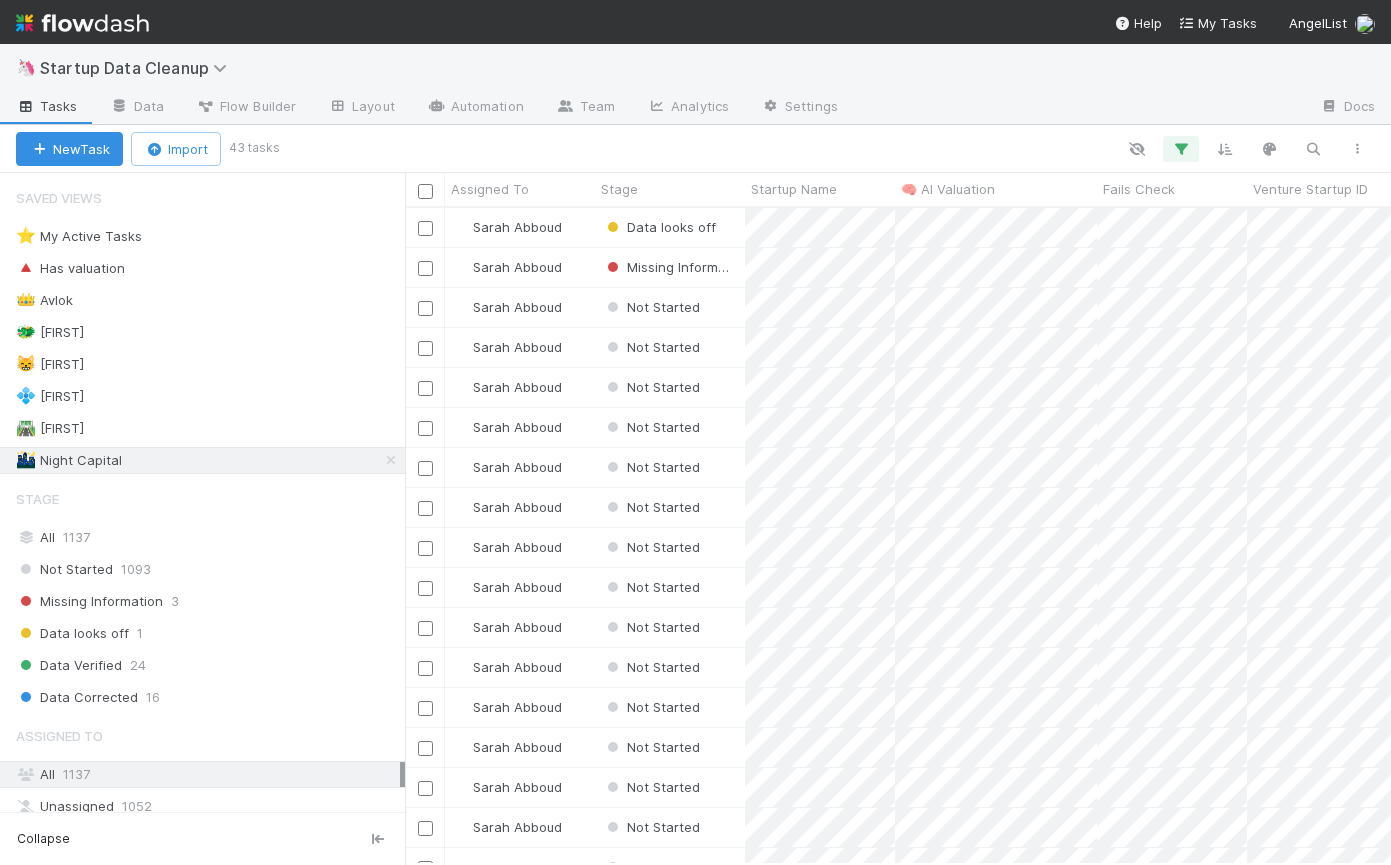 scroll, scrollTop: 0, scrollLeft: 1, axis: horizontal 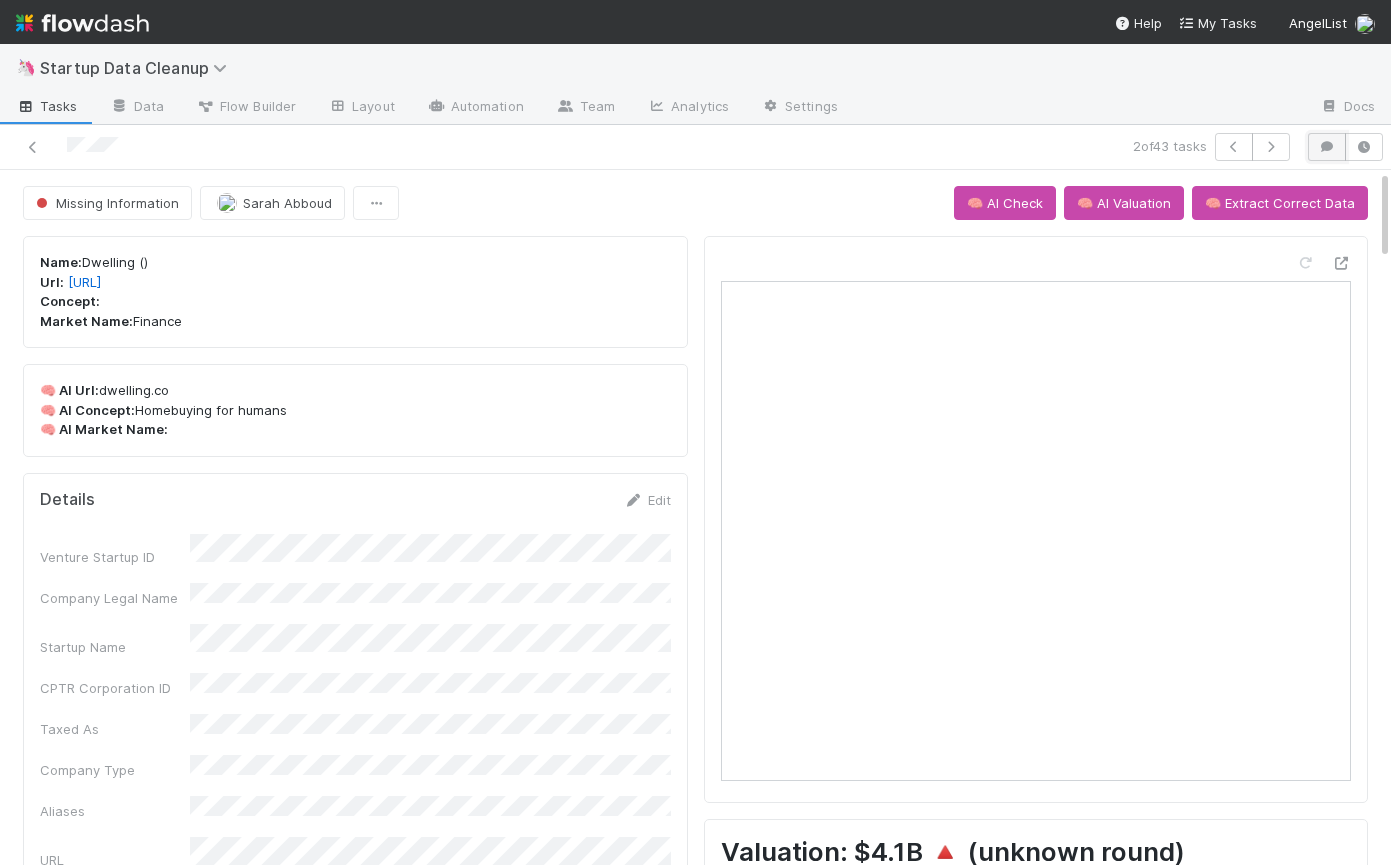 click at bounding box center [1327, 147] 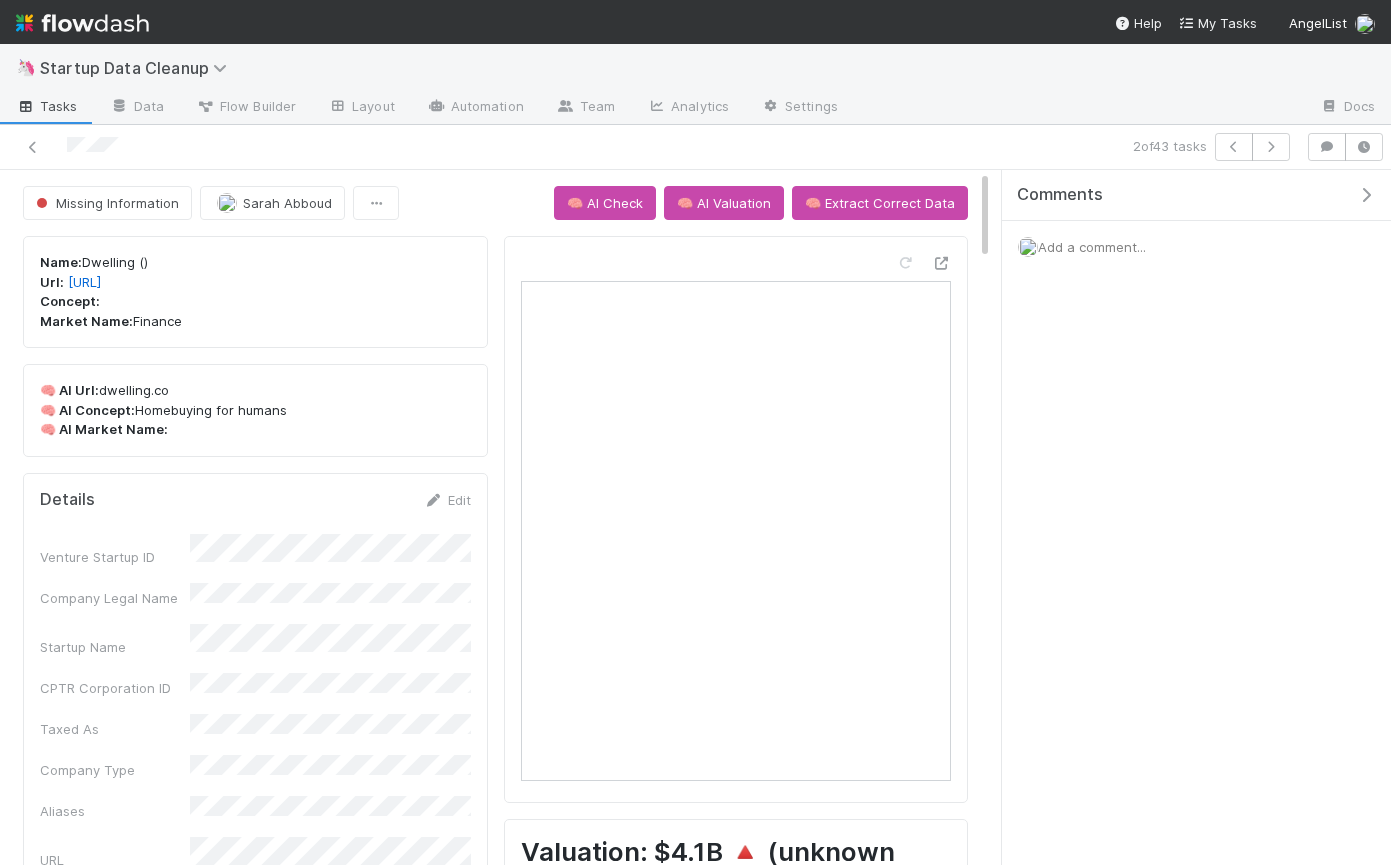 click on "Add a comment..." at bounding box center (1092, 247) 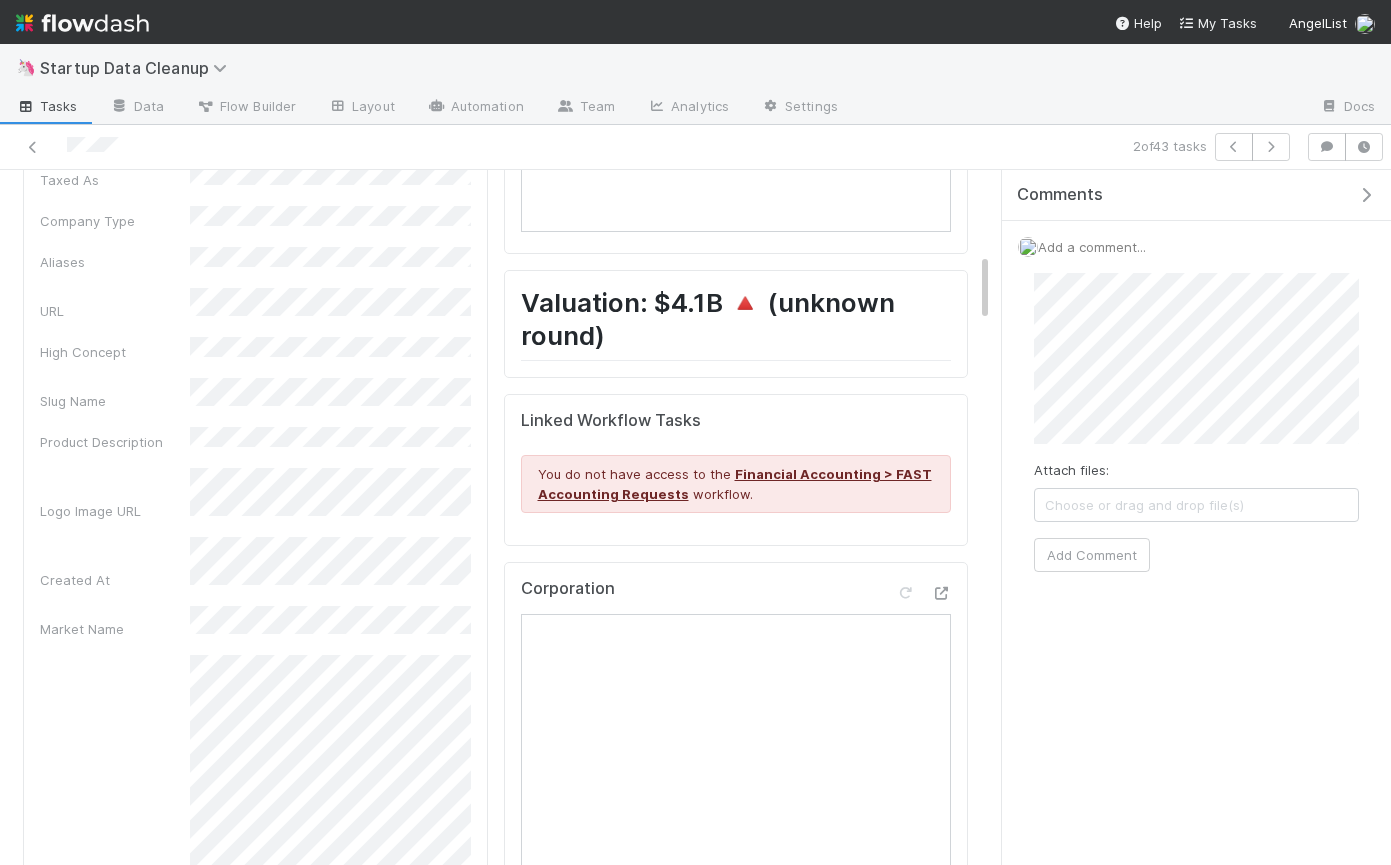 scroll, scrollTop: 0, scrollLeft: 0, axis: both 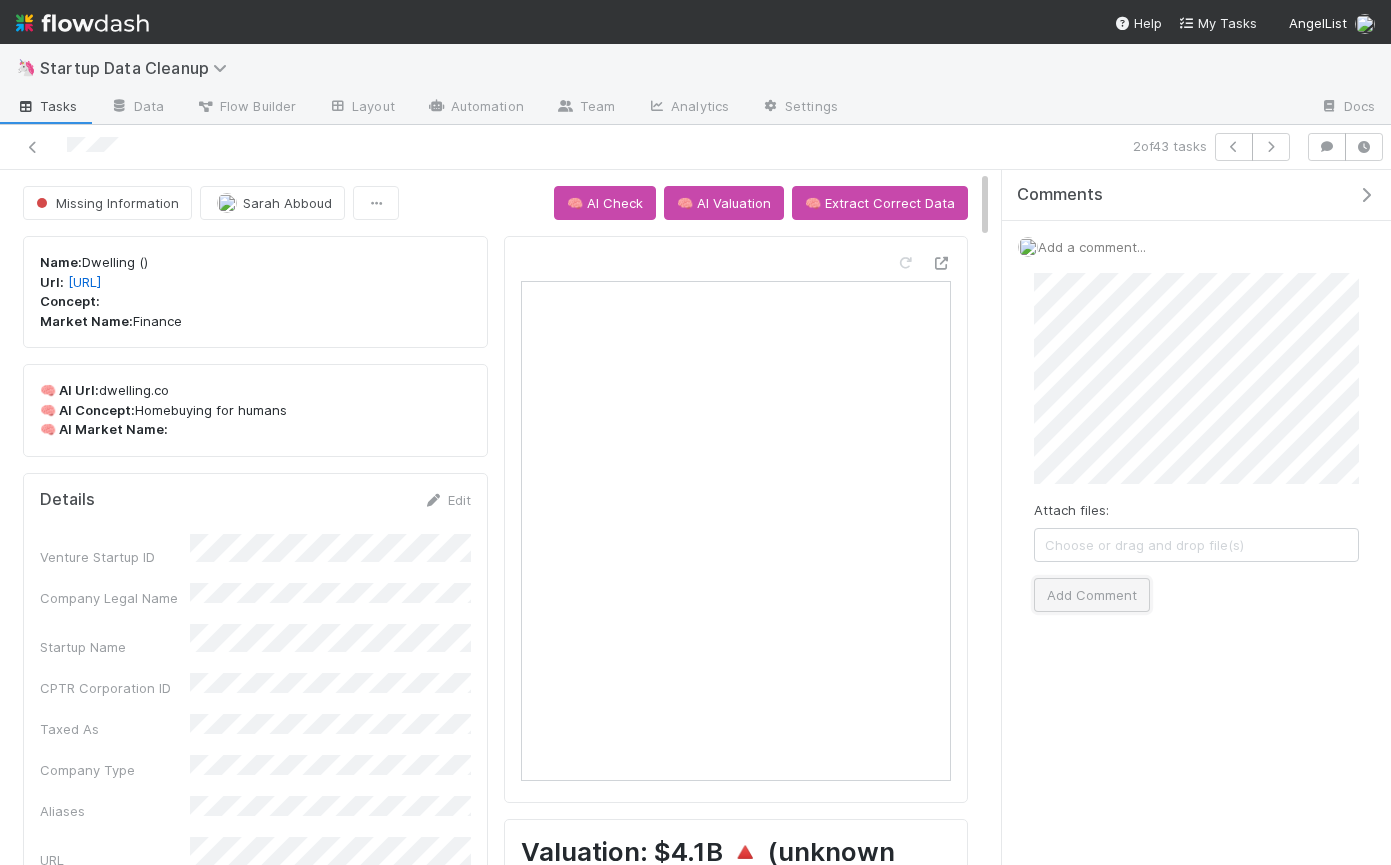 click on "Add Comment" at bounding box center (1092, 595) 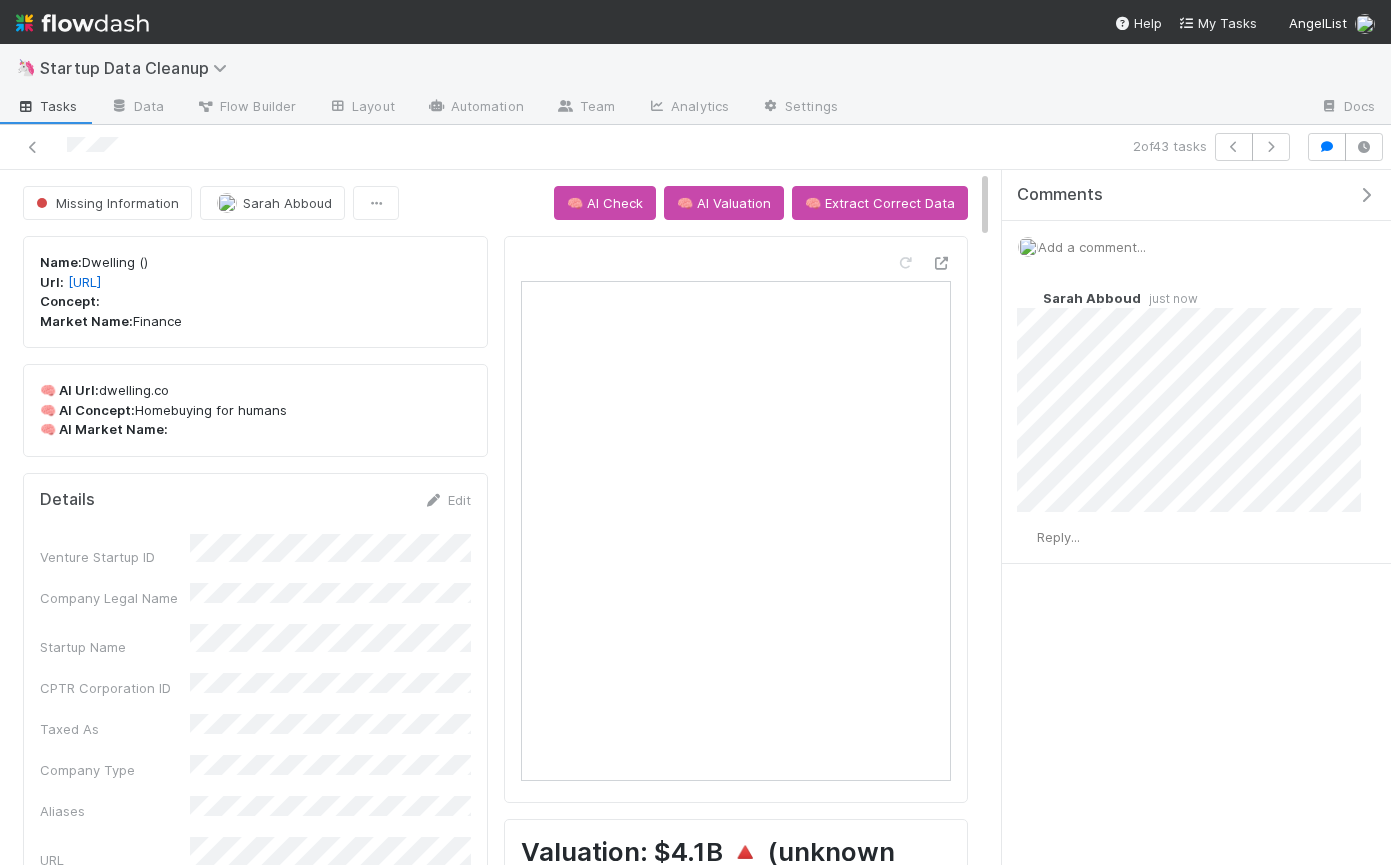 click on "Comments" at bounding box center (1196, 195) 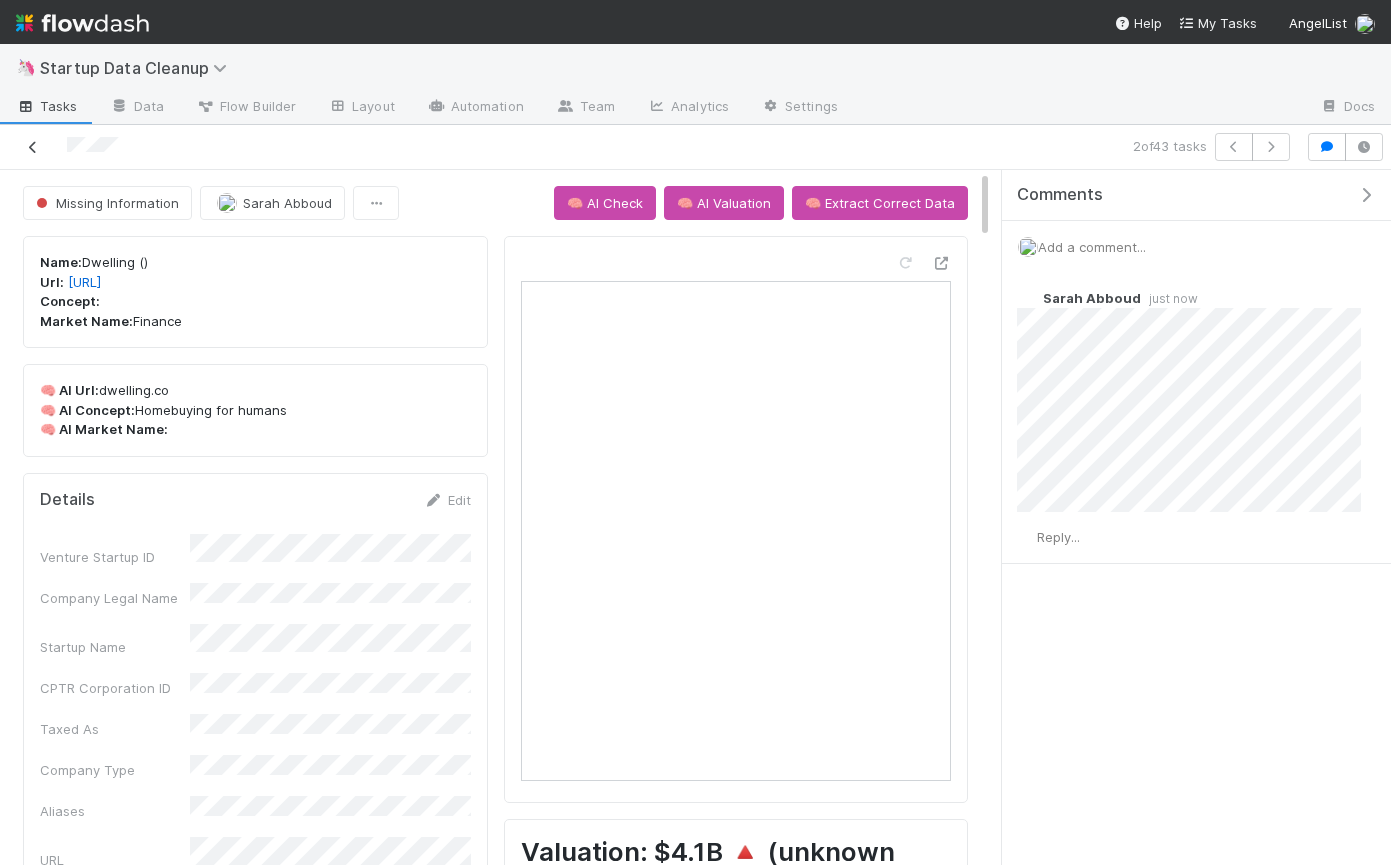 click at bounding box center (33, 147) 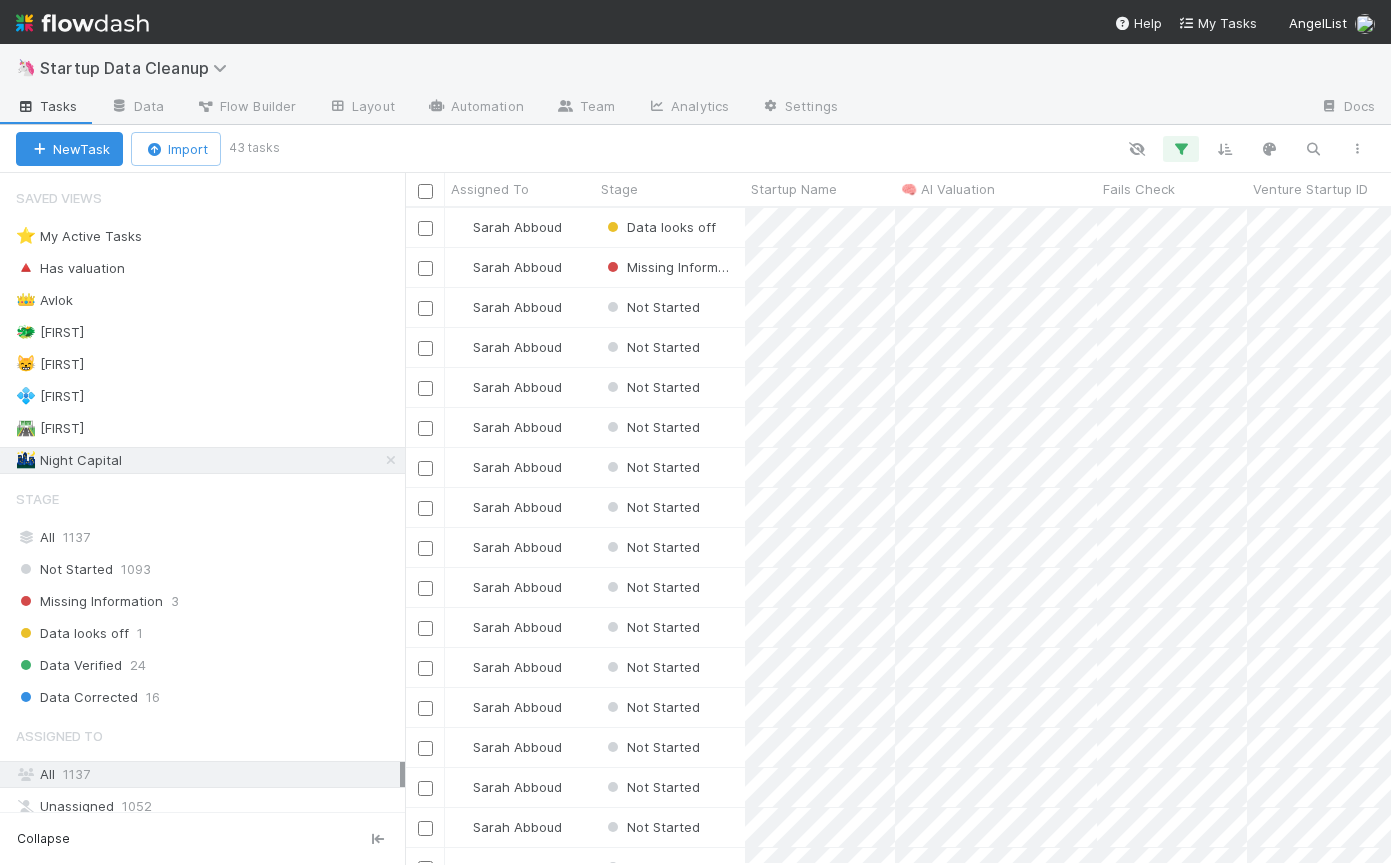 scroll, scrollTop: 0, scrollLeft: 1, axis: horizontal 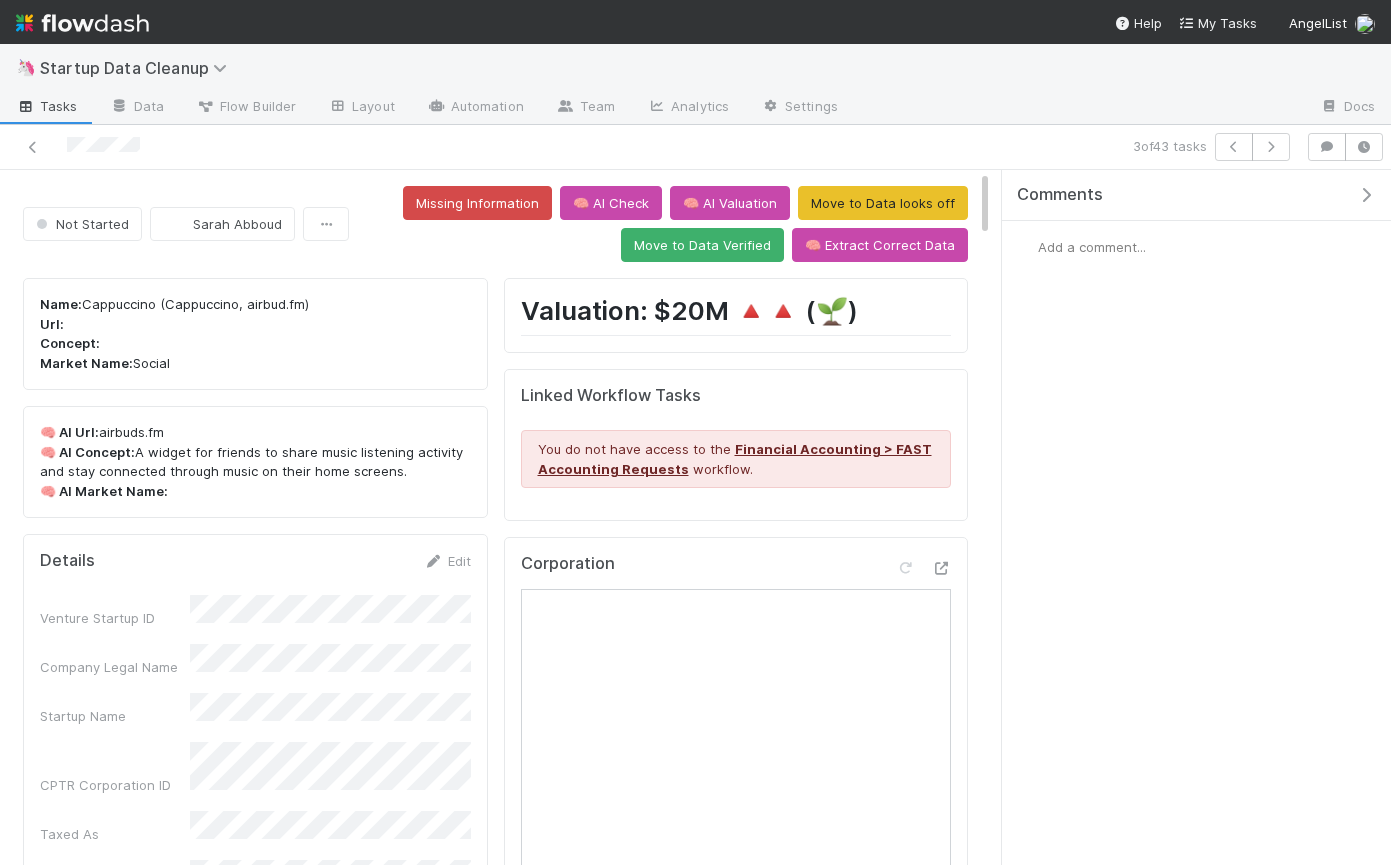 drag, startPoint x: 181, startPoint y: 431, endPoint x: 99, endPoint y: 440, distance: 82.492424 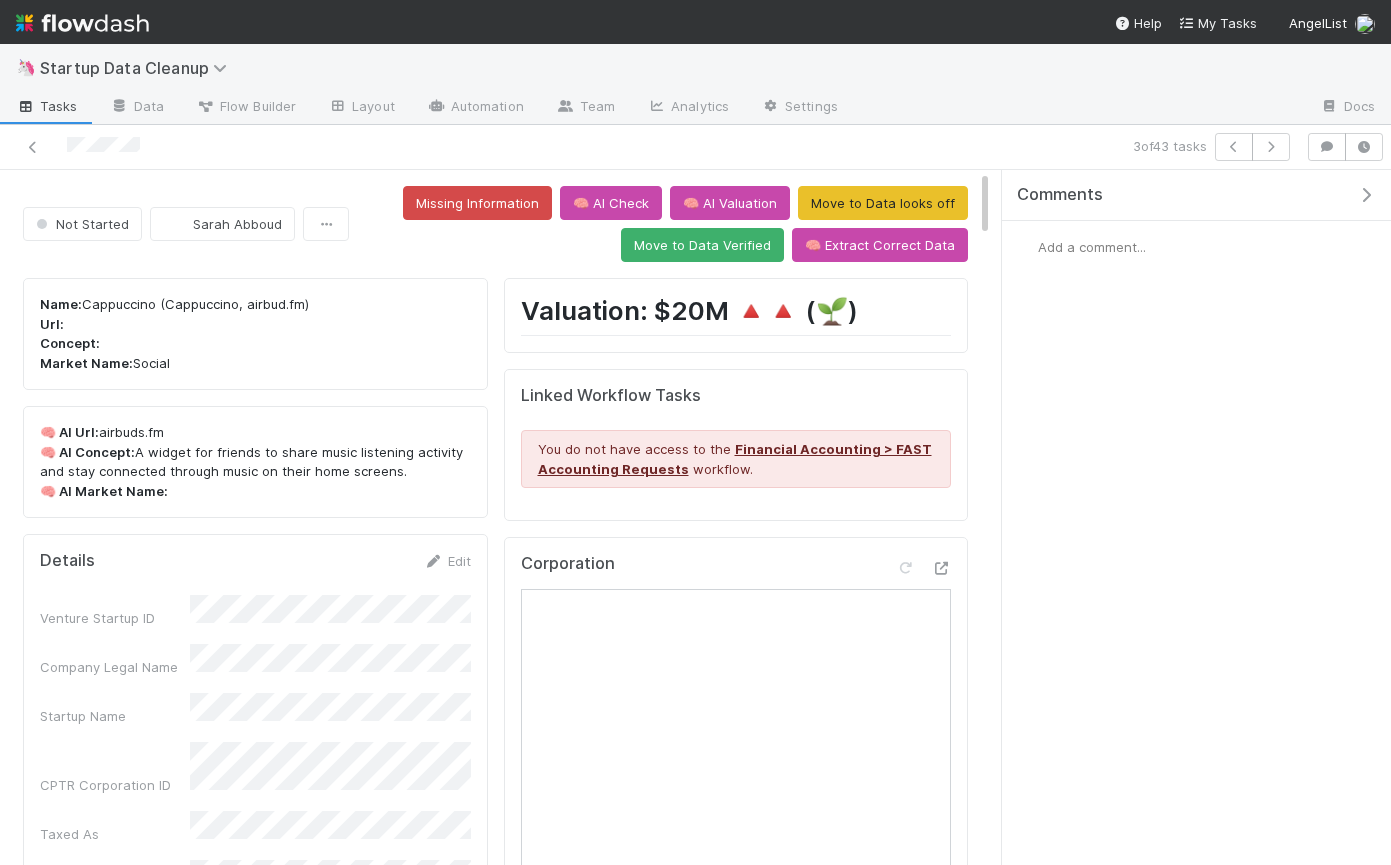 copy on "airbuds.fm" 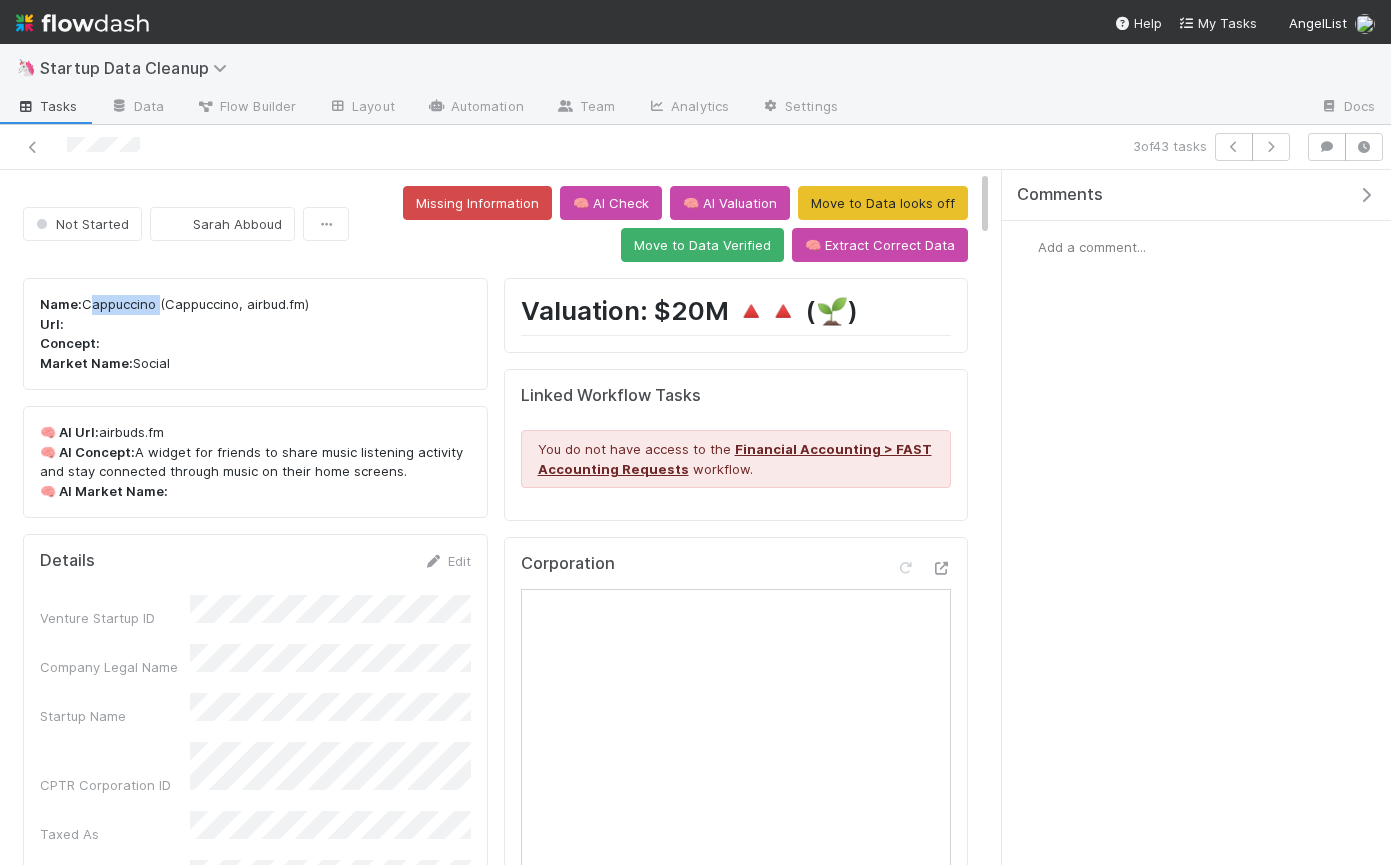 click on "Name:  [COMPANY] ([COMPANY], [URL])
Url:
Concept:
Market Name:  Social" at bounding box center (255, 334) 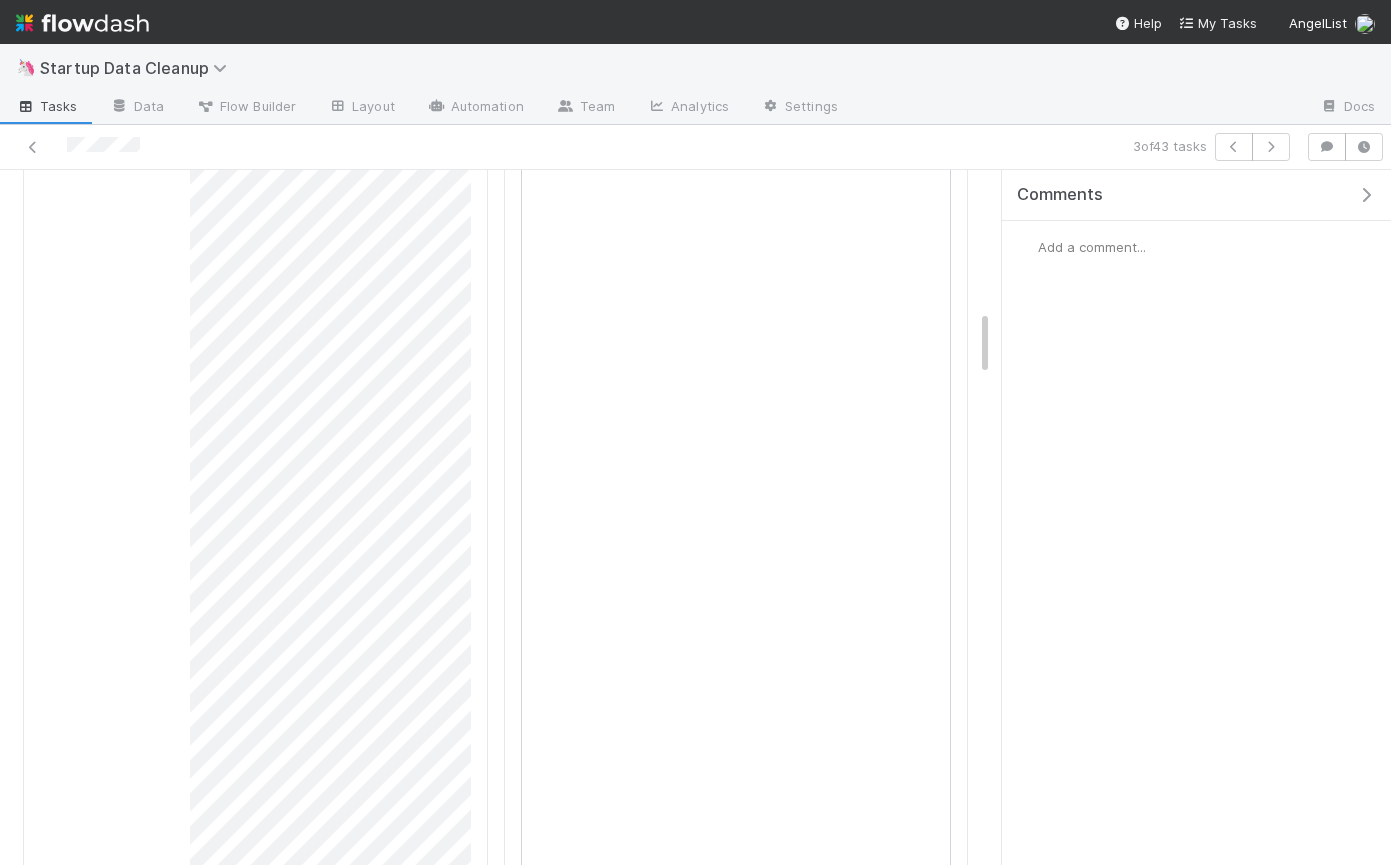 scroll, scrollTop: 1482, scrollLeft: 0, axis: vertical 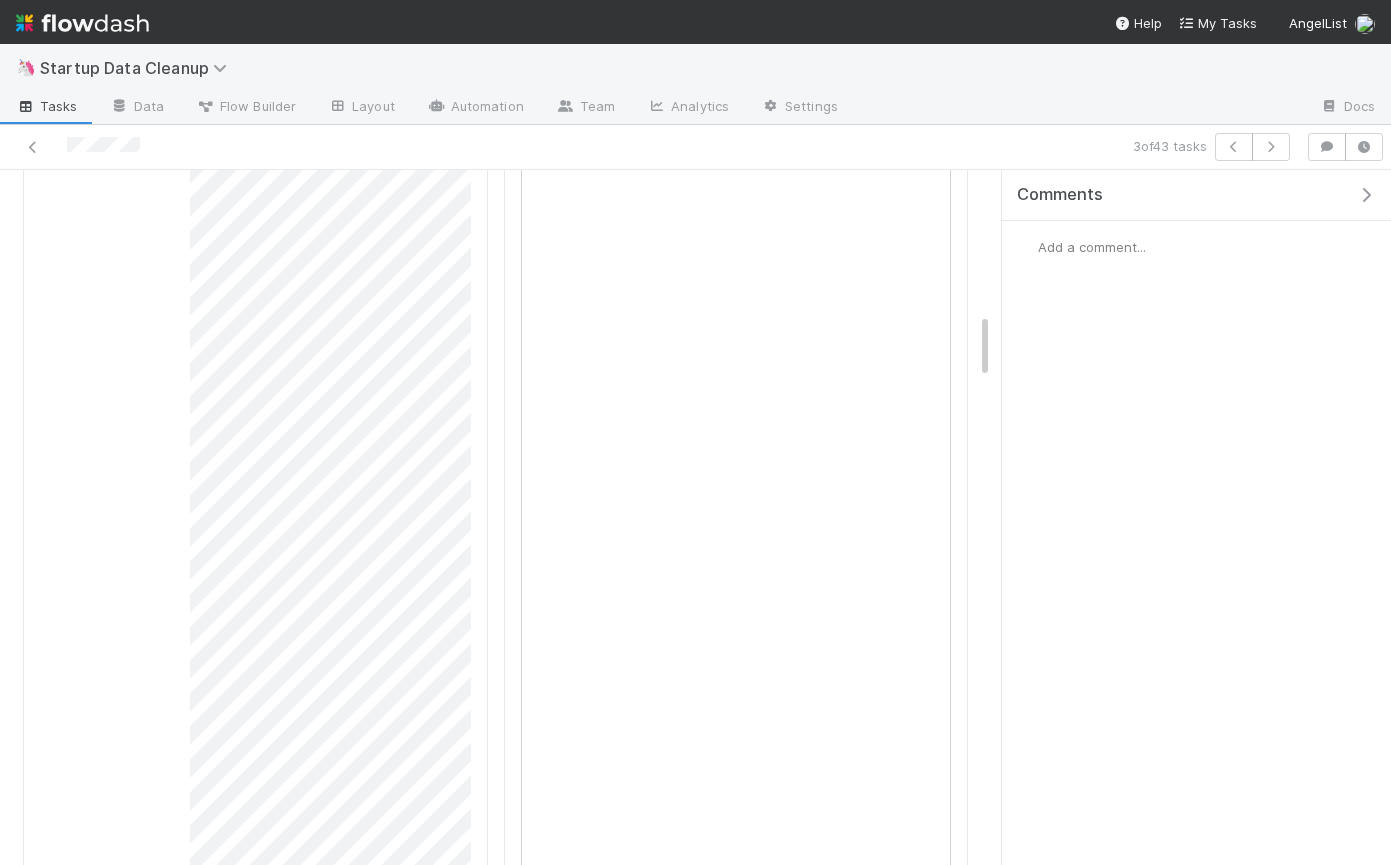 click on "Comments" at bounding box center [1204, 195] 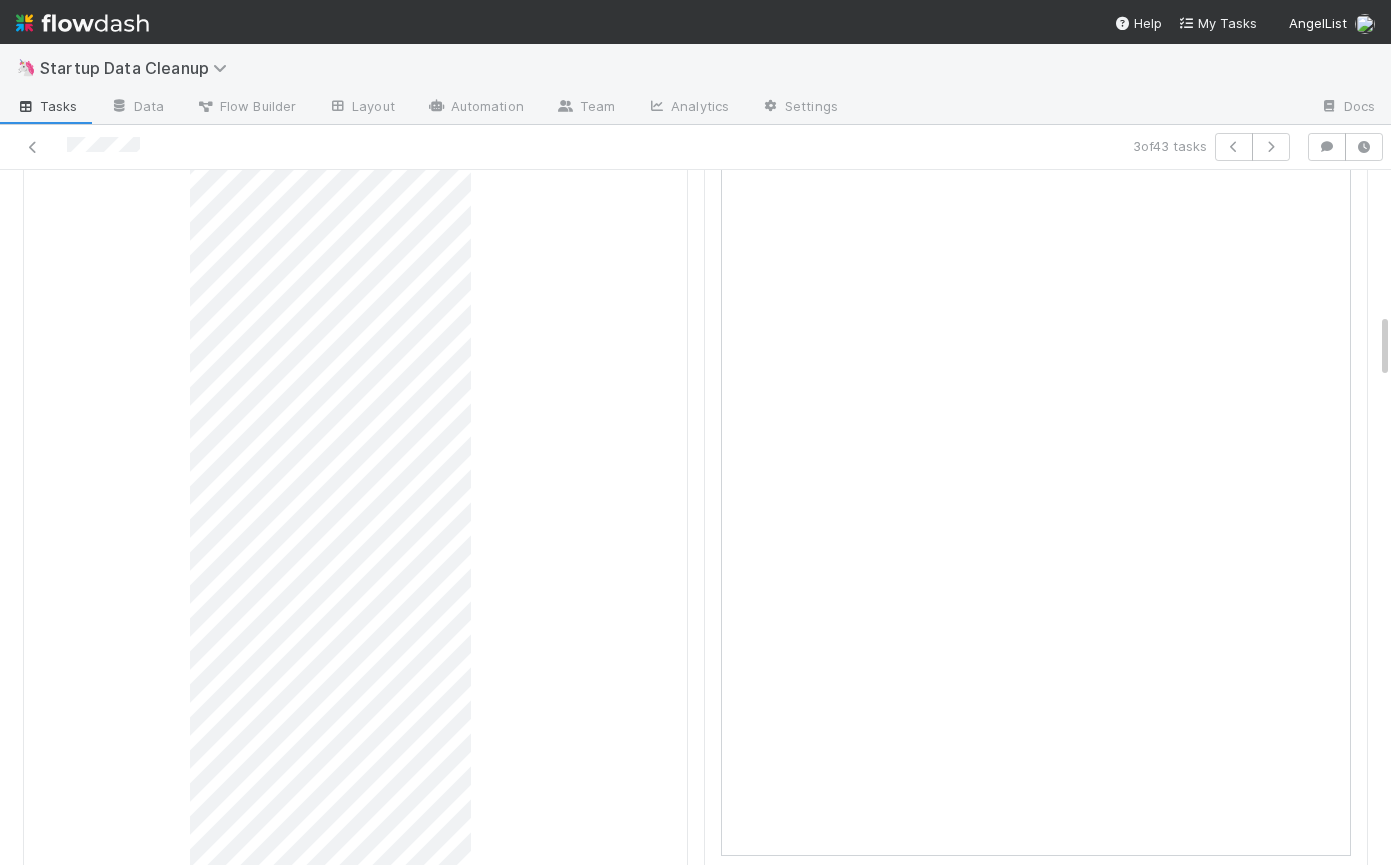 scroll, scrollTop: 1380, scrollLeft: 0, axis: vertical 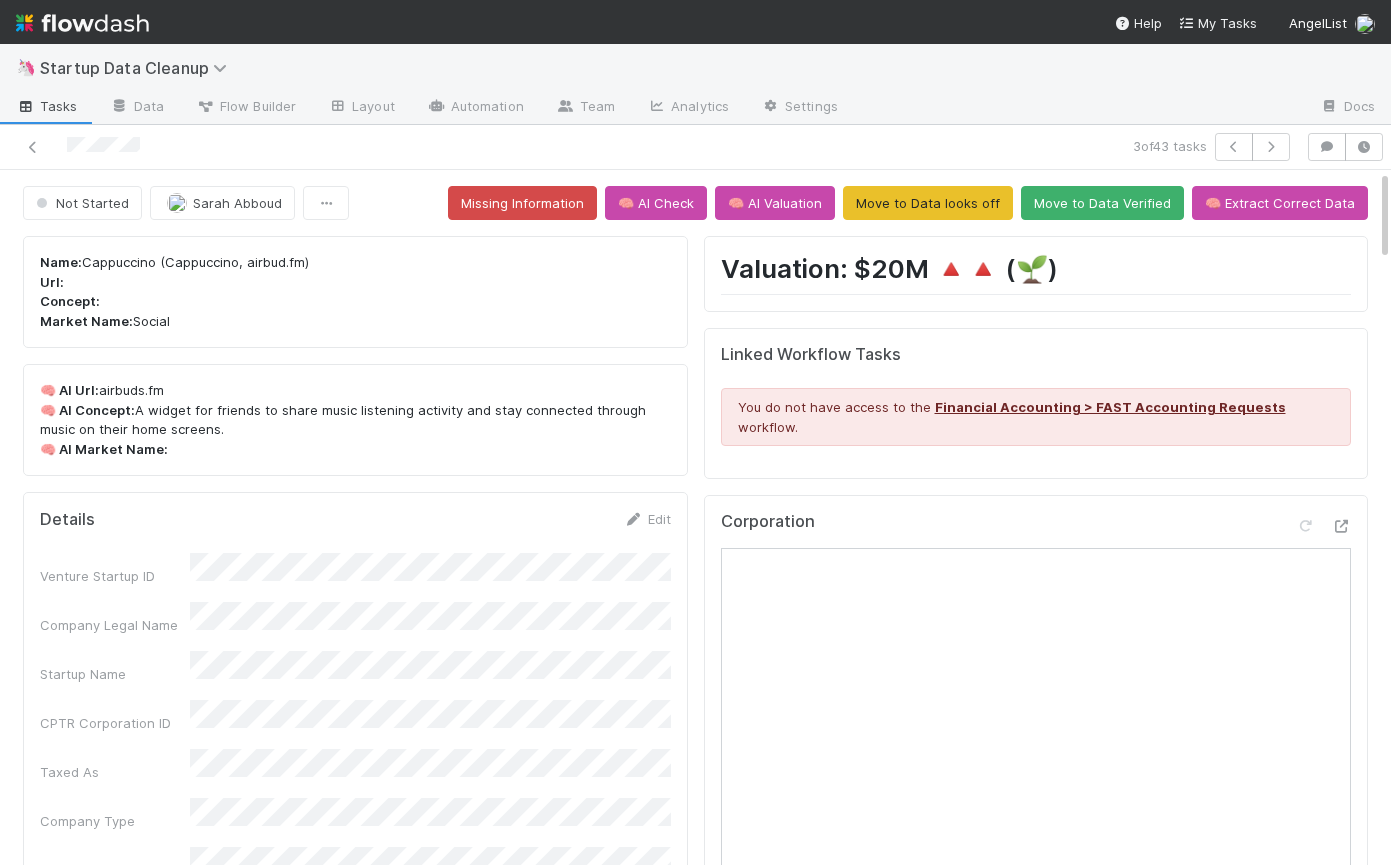 drag, startPoint x: 185, startPoint y: 425, endPoint x: 133, endPoint y: 414, distance: 53.15073 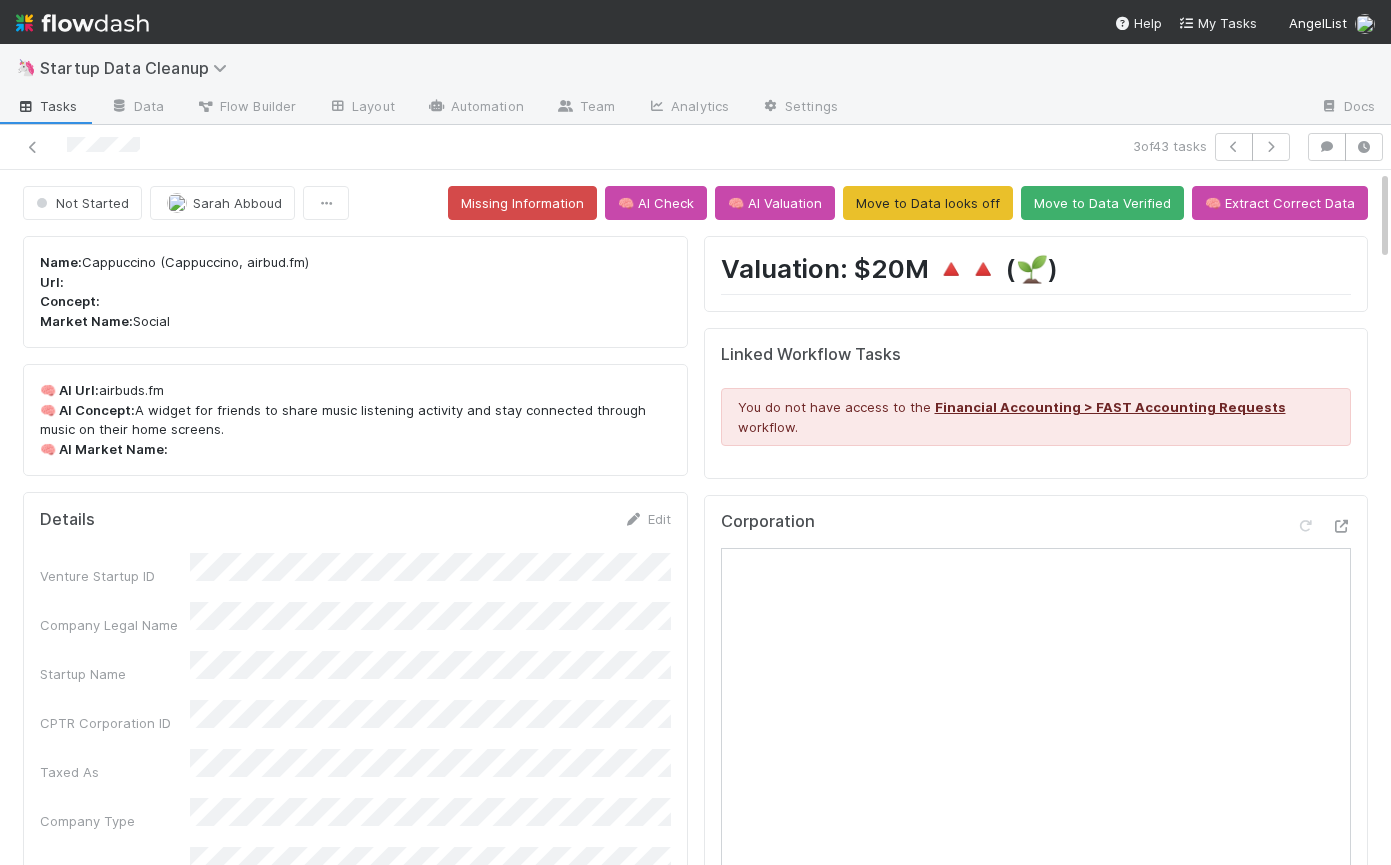 click on "[URL]
[CONCEPT]
[MARKET NAME]" at bounding box center (355, 420) 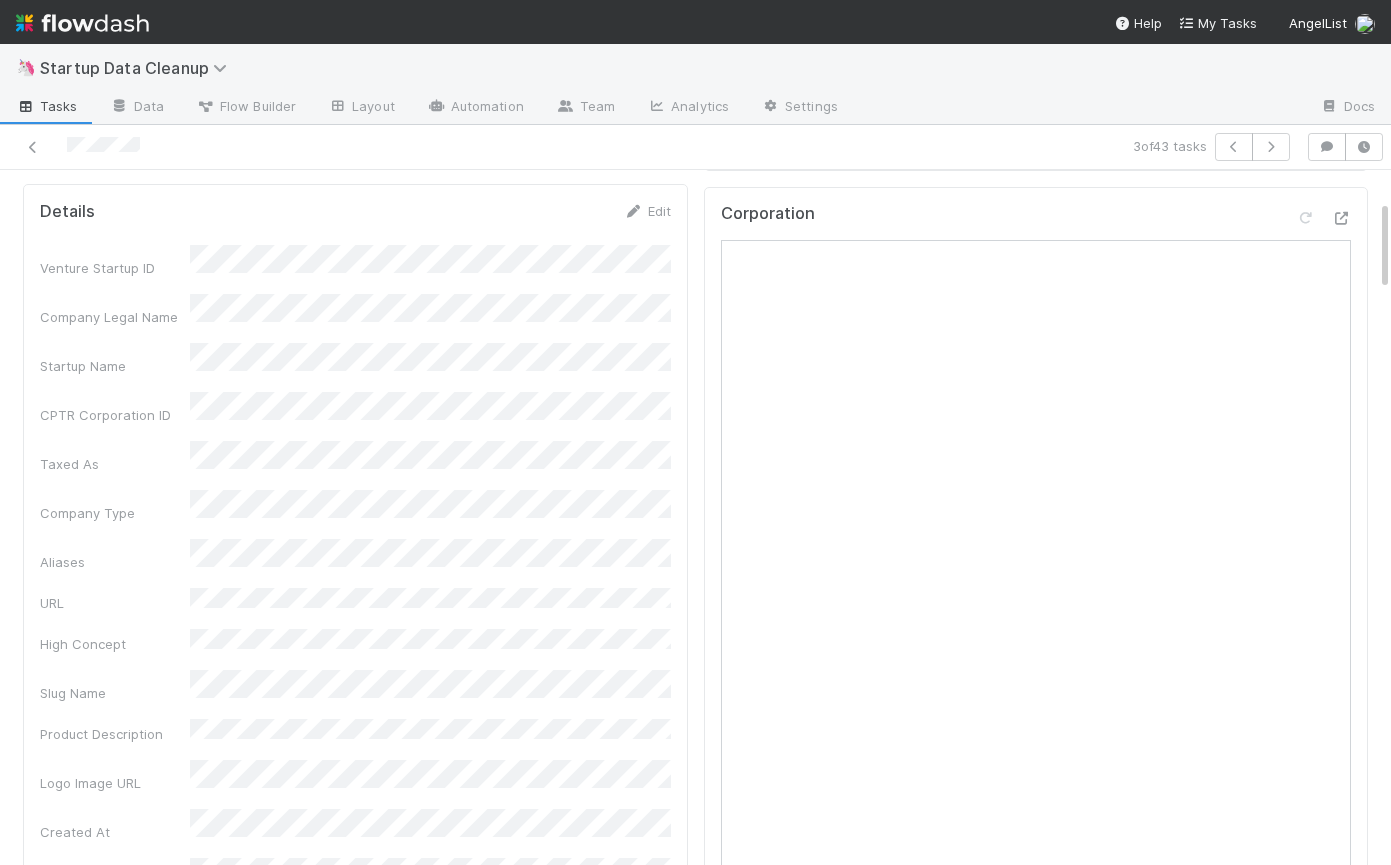 scroll, scrollTop: 0, scrollLeft: 0, axis: both 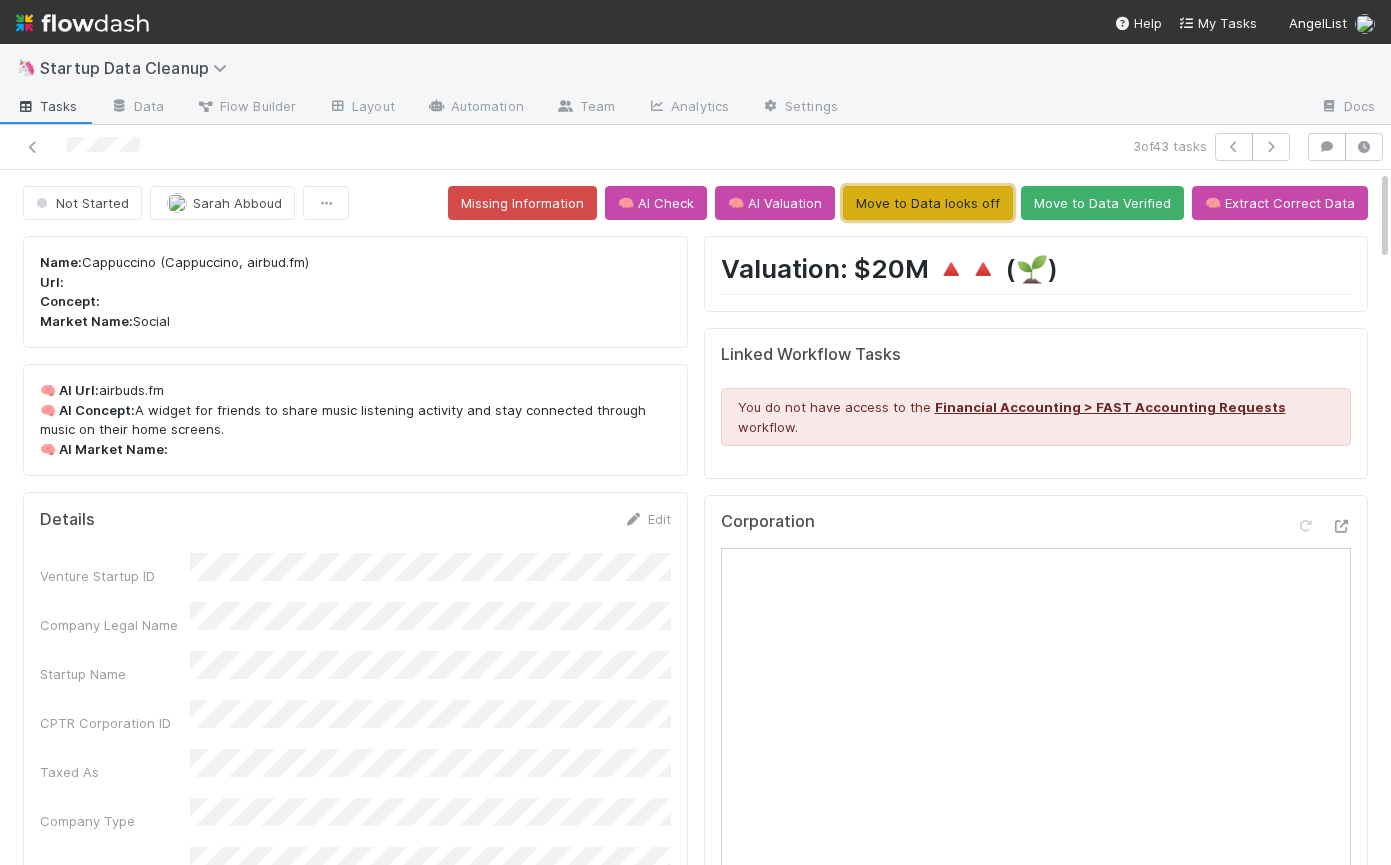 click on "Move to Data looks off" at bounding box center (928, 203) 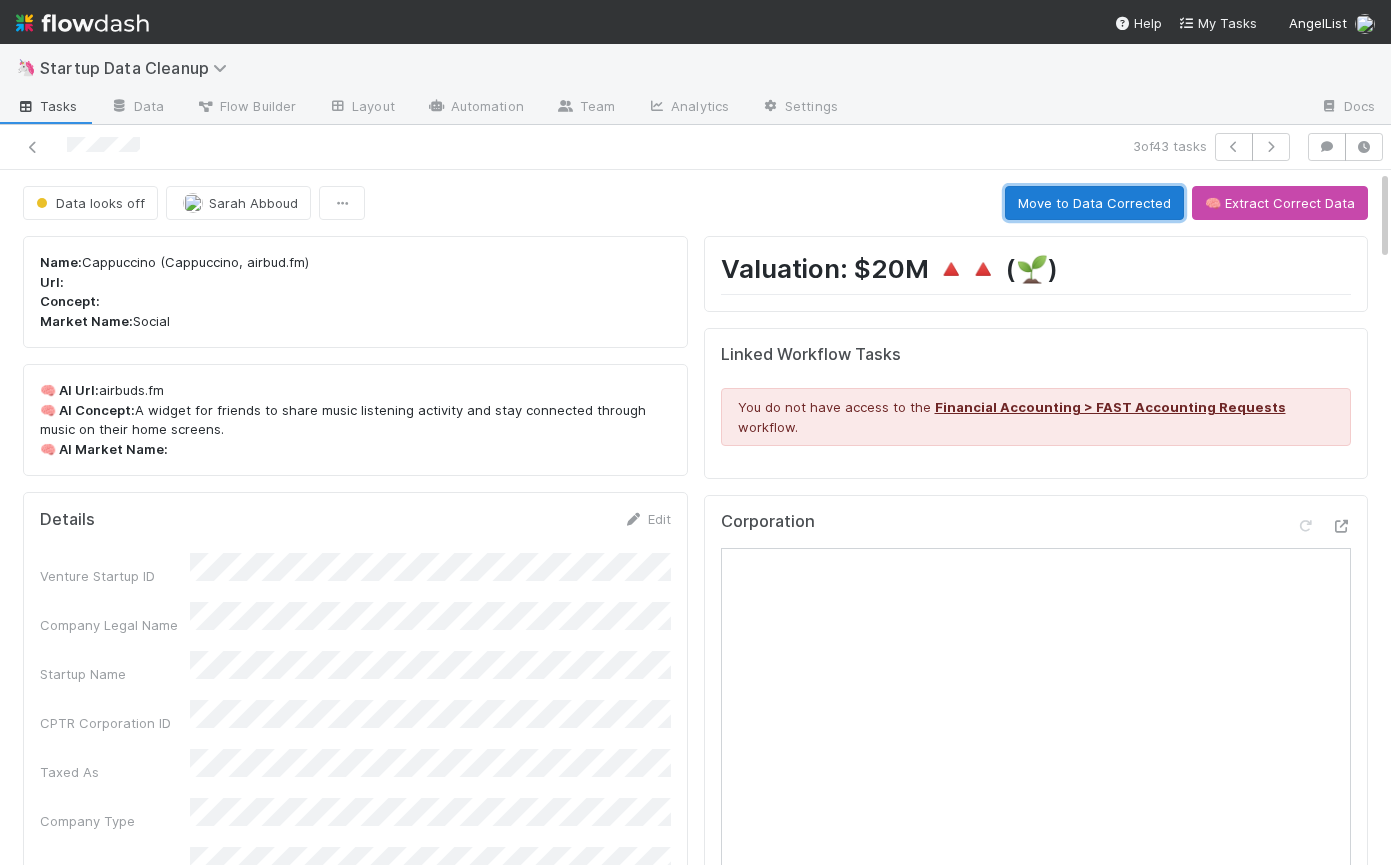 click on "Move to Data Corrected" at bounding box center (1094, 203) 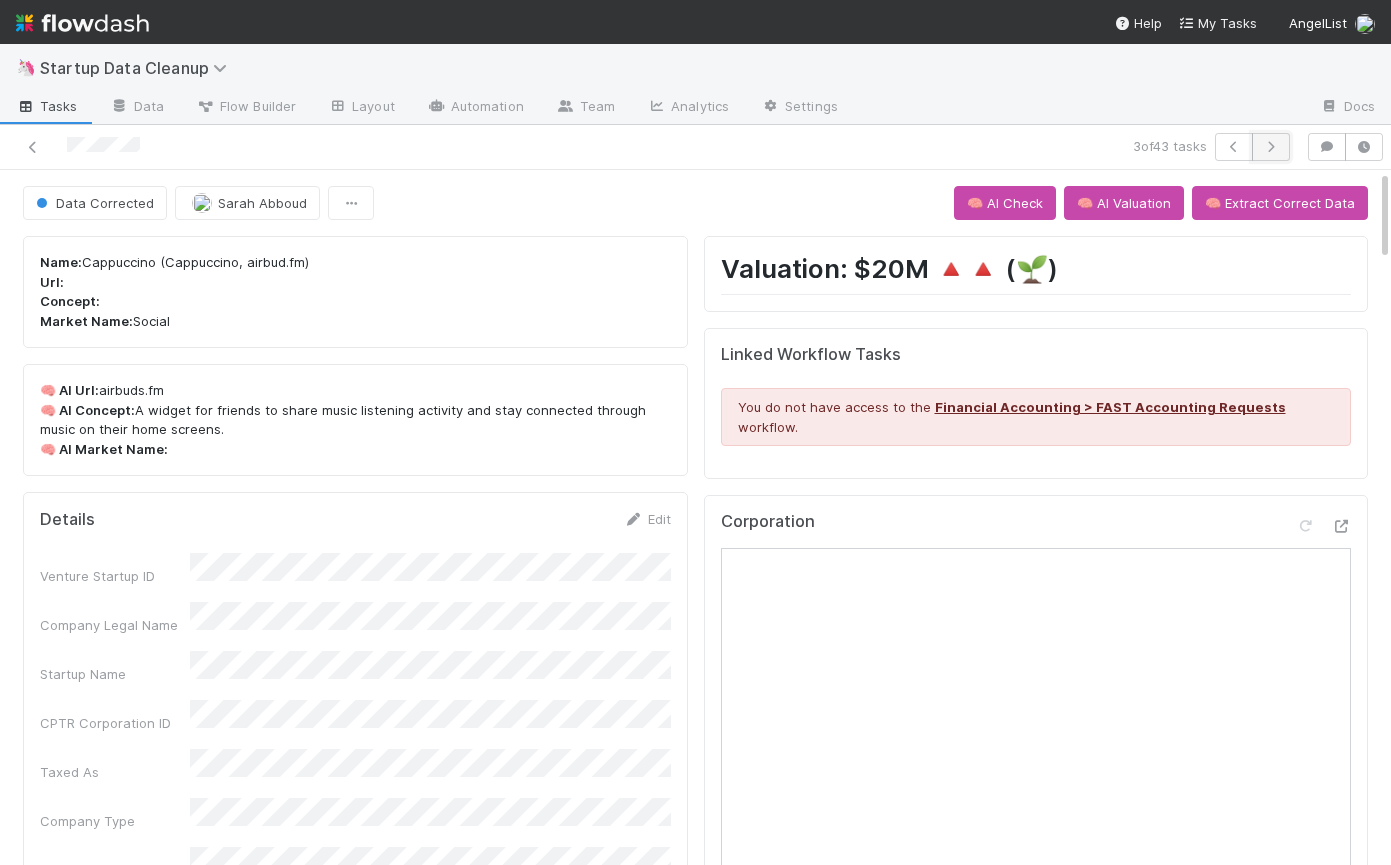 click at bounding box center [1271, 147] 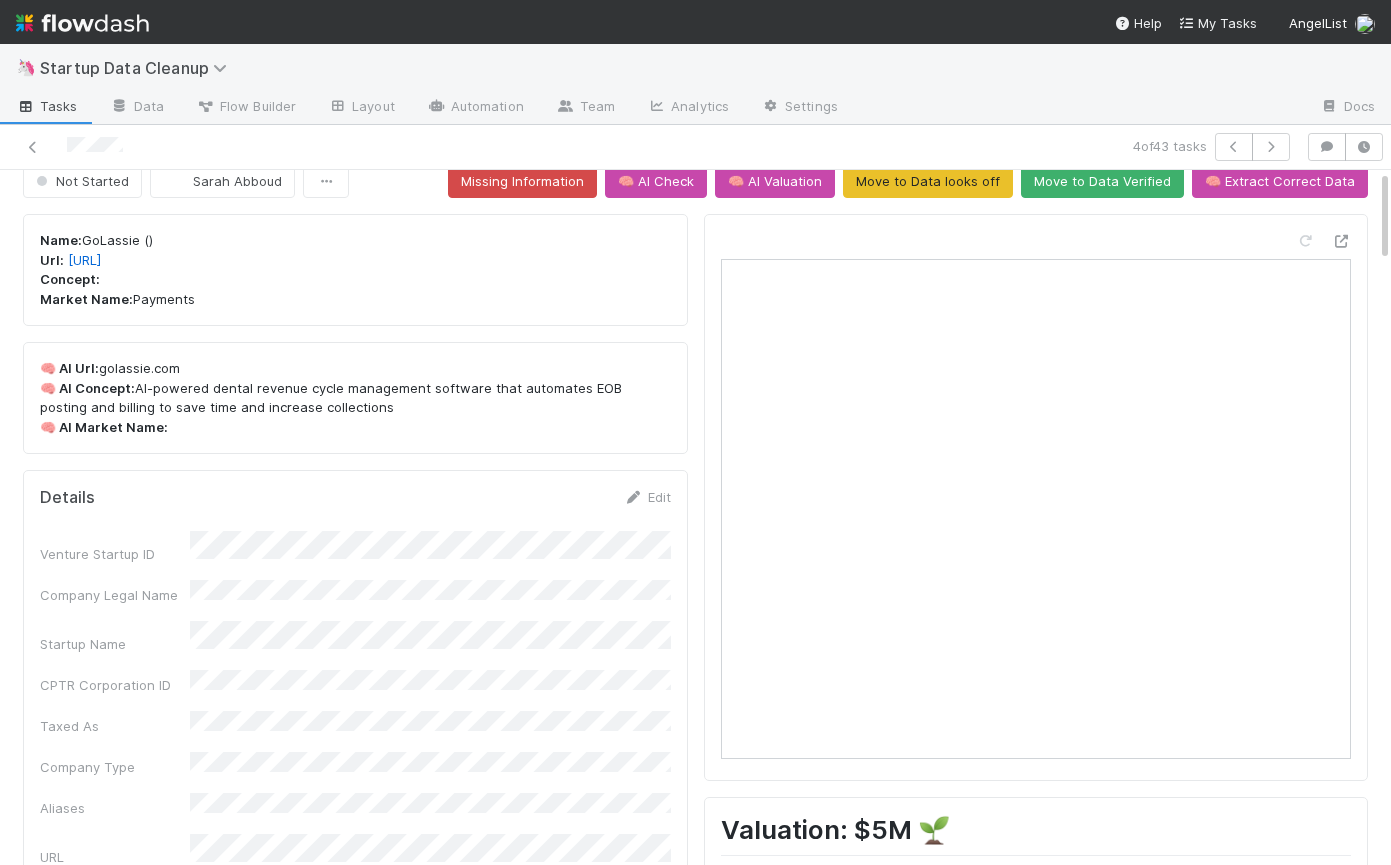 scroll, scrollTop: 0, scrollLeft: 0, axis: both 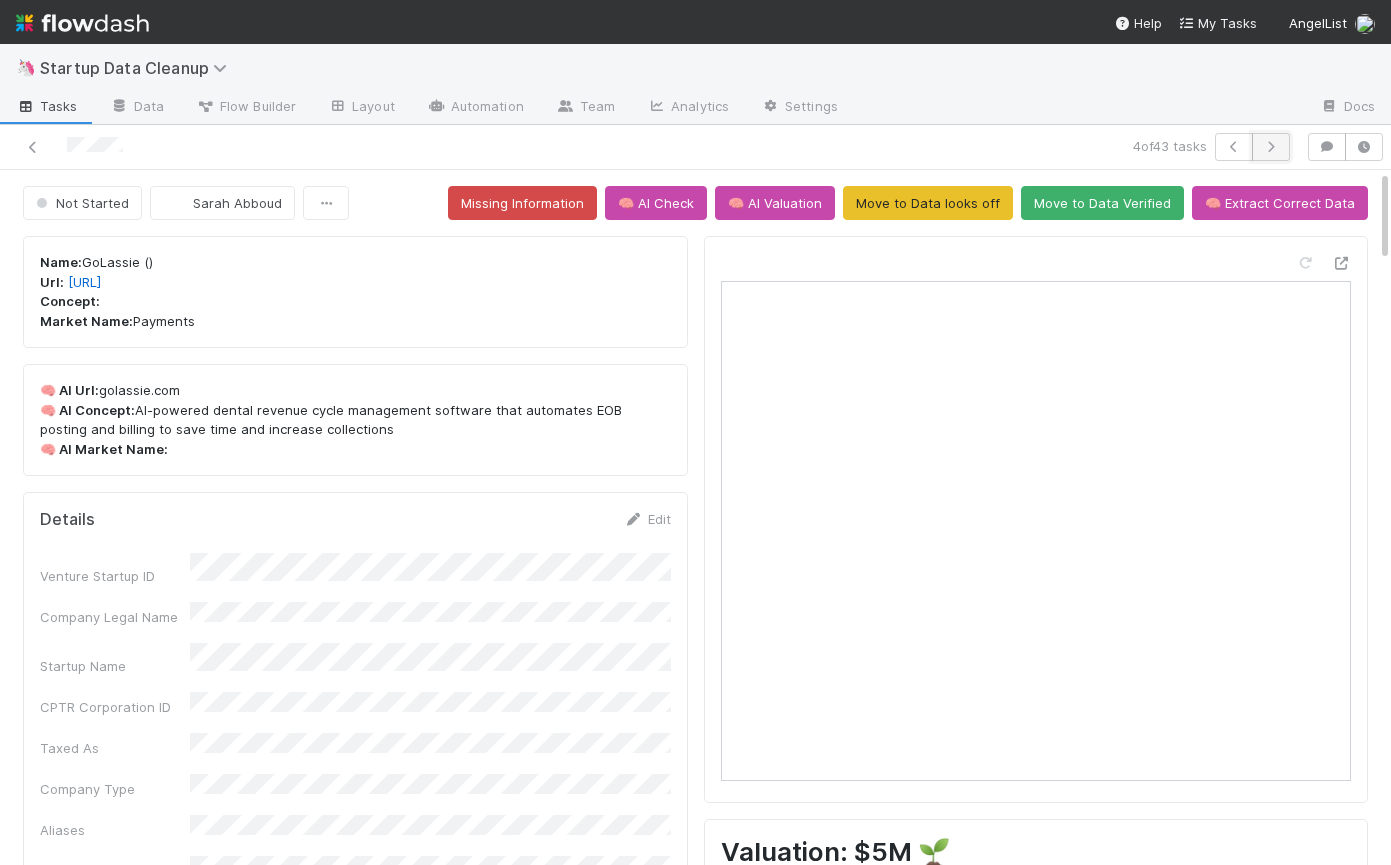 click at bounding box center (1271, 147) 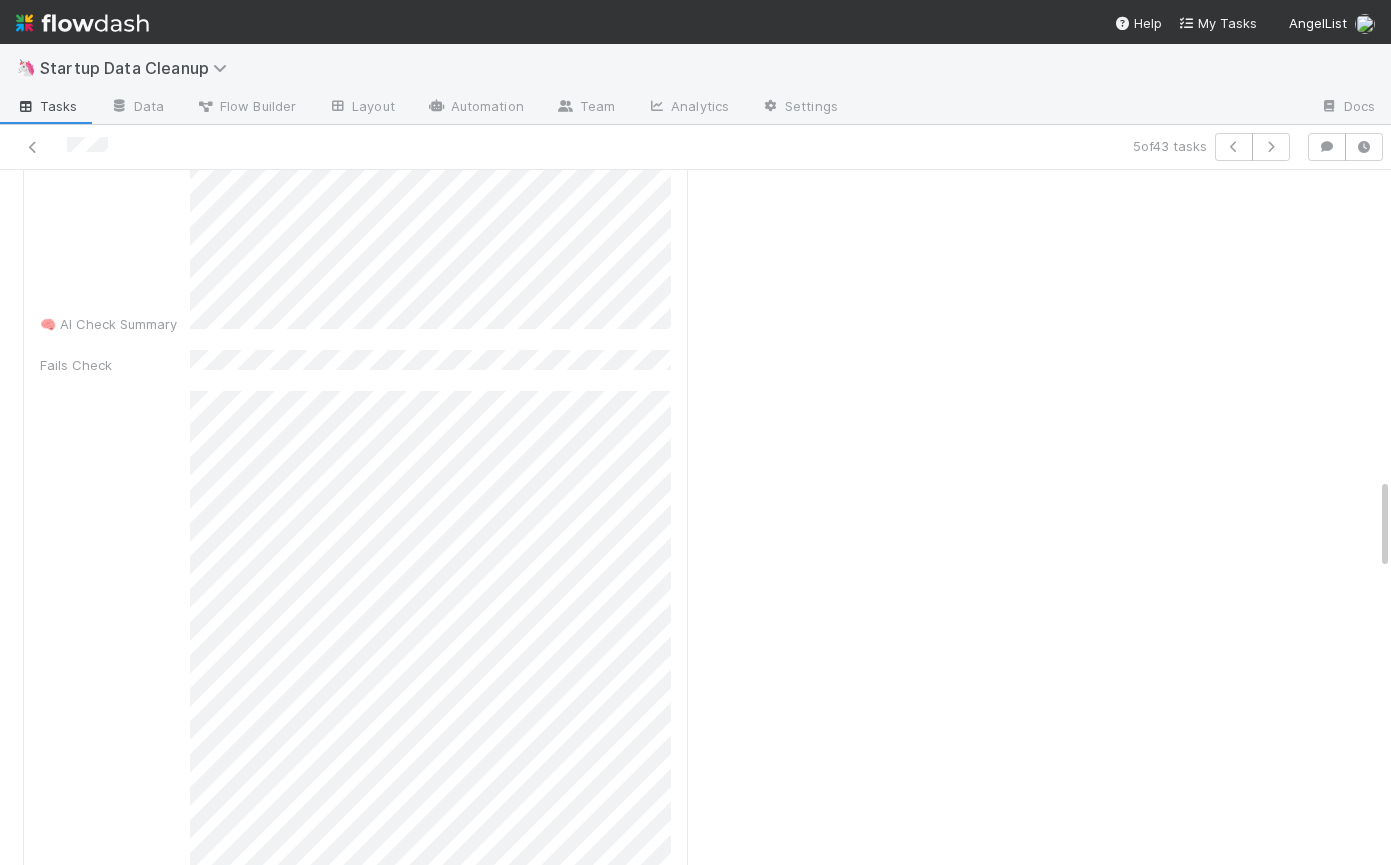 scroll, scrollTop: 2342, scrollLeft: 0, axis: vertical 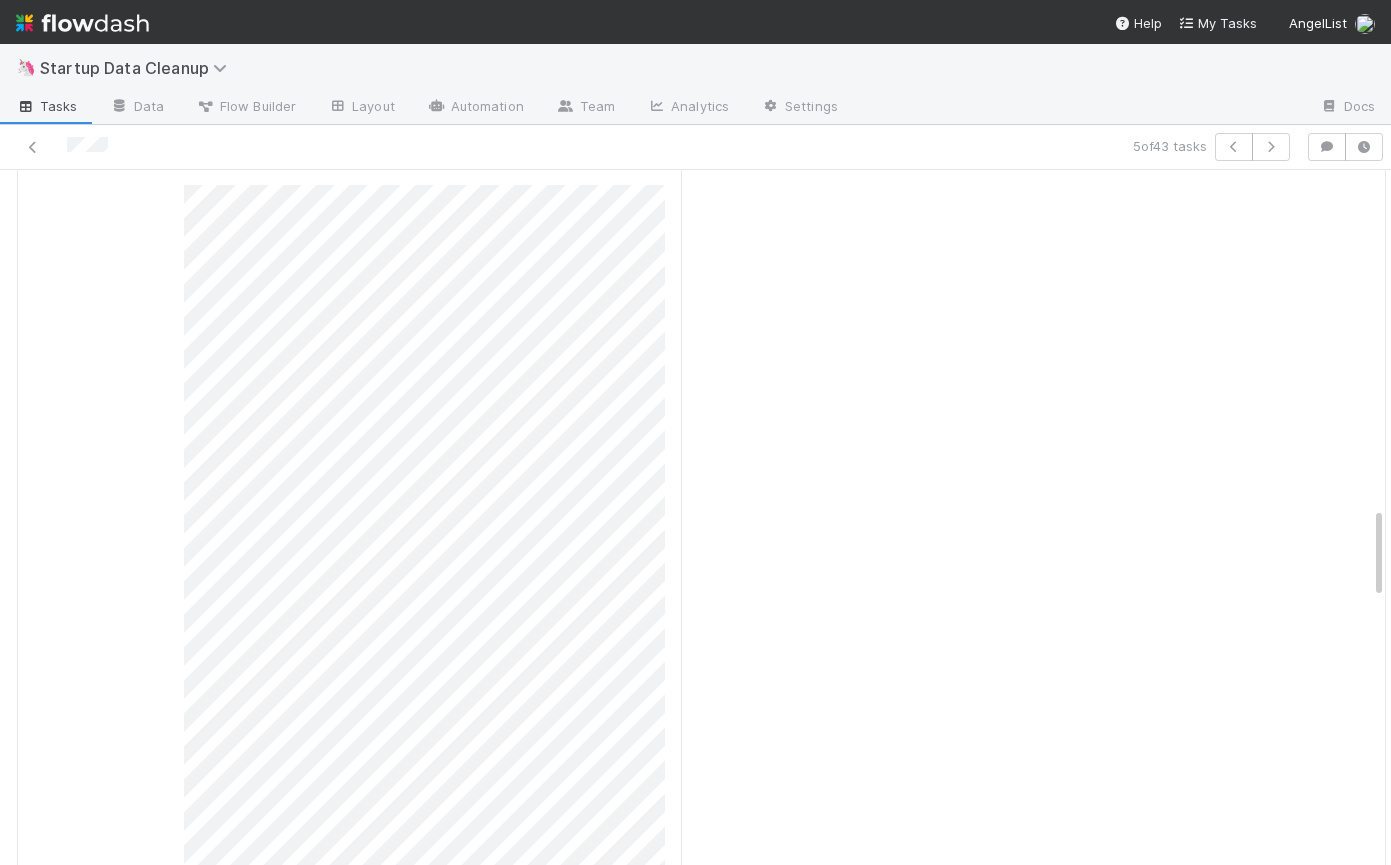 click on "🧠 AI Valuation Summary" at bounding box center [349, 1181] 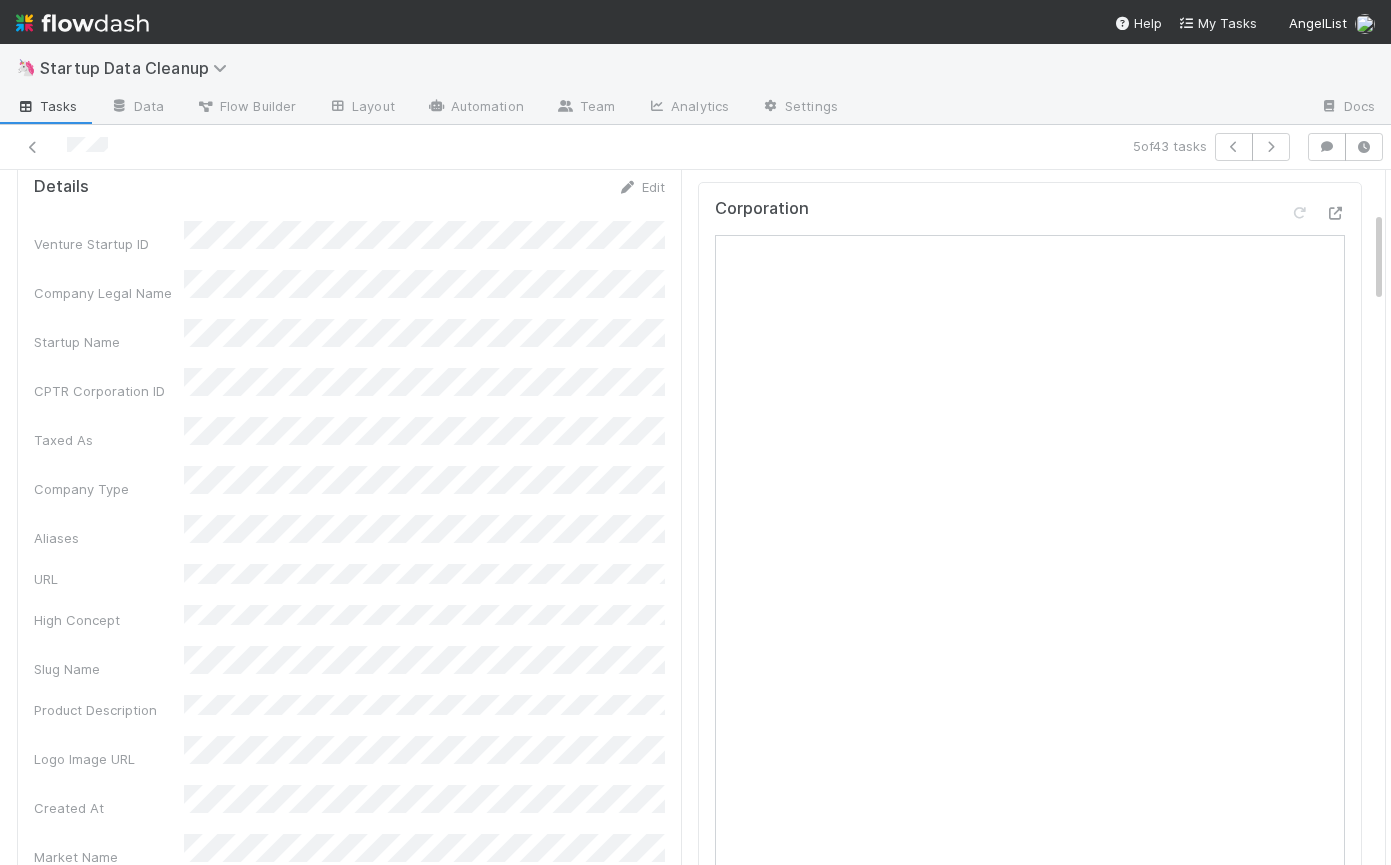 scroll, scrollTop: 0, scrollLeft: 0, axis: both 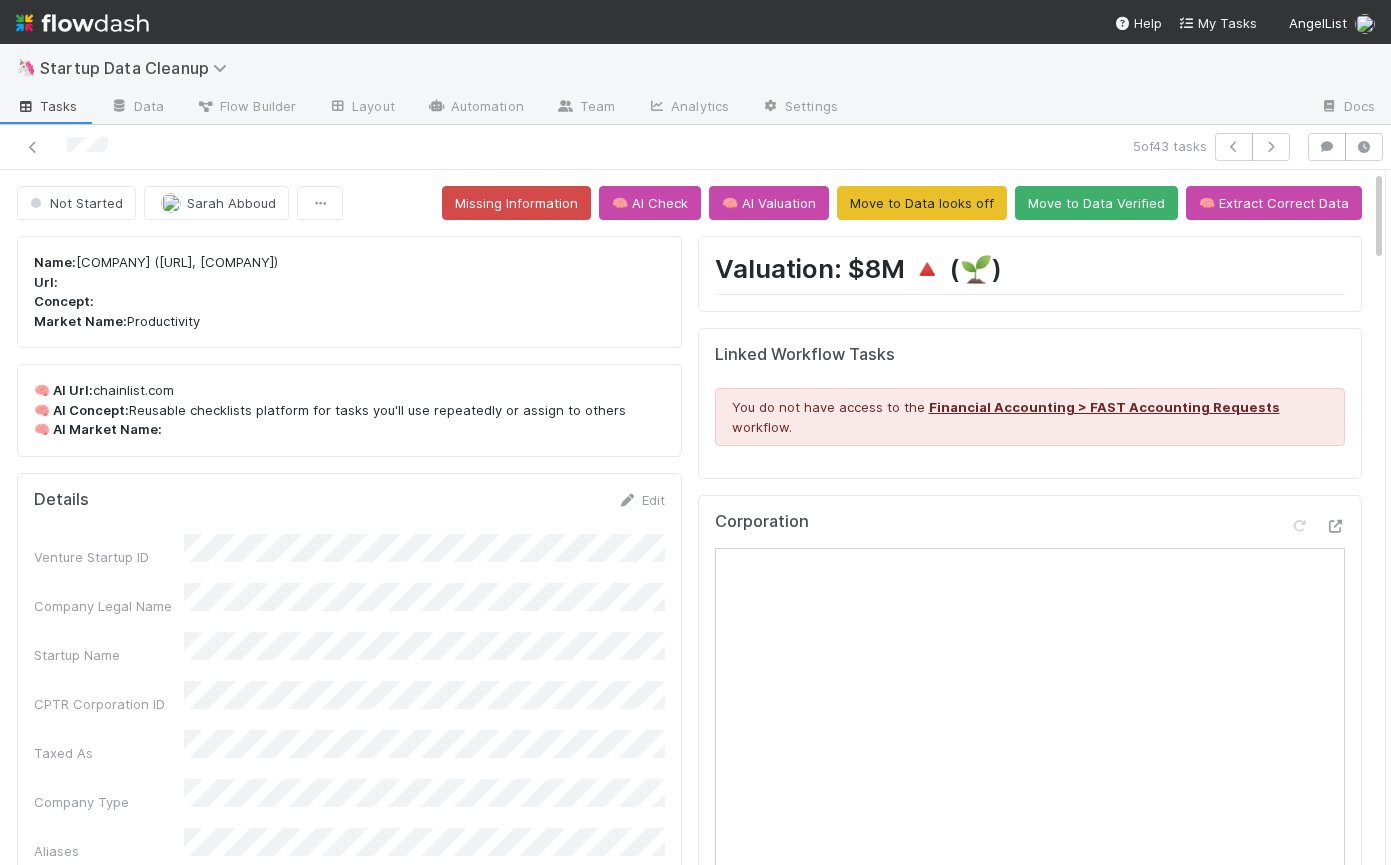 click on "Name: [COMPANY] ([URL], [COMPANY])
Url:
Concept:
Market Name:  Productivity" at bounding box center [349, 292] 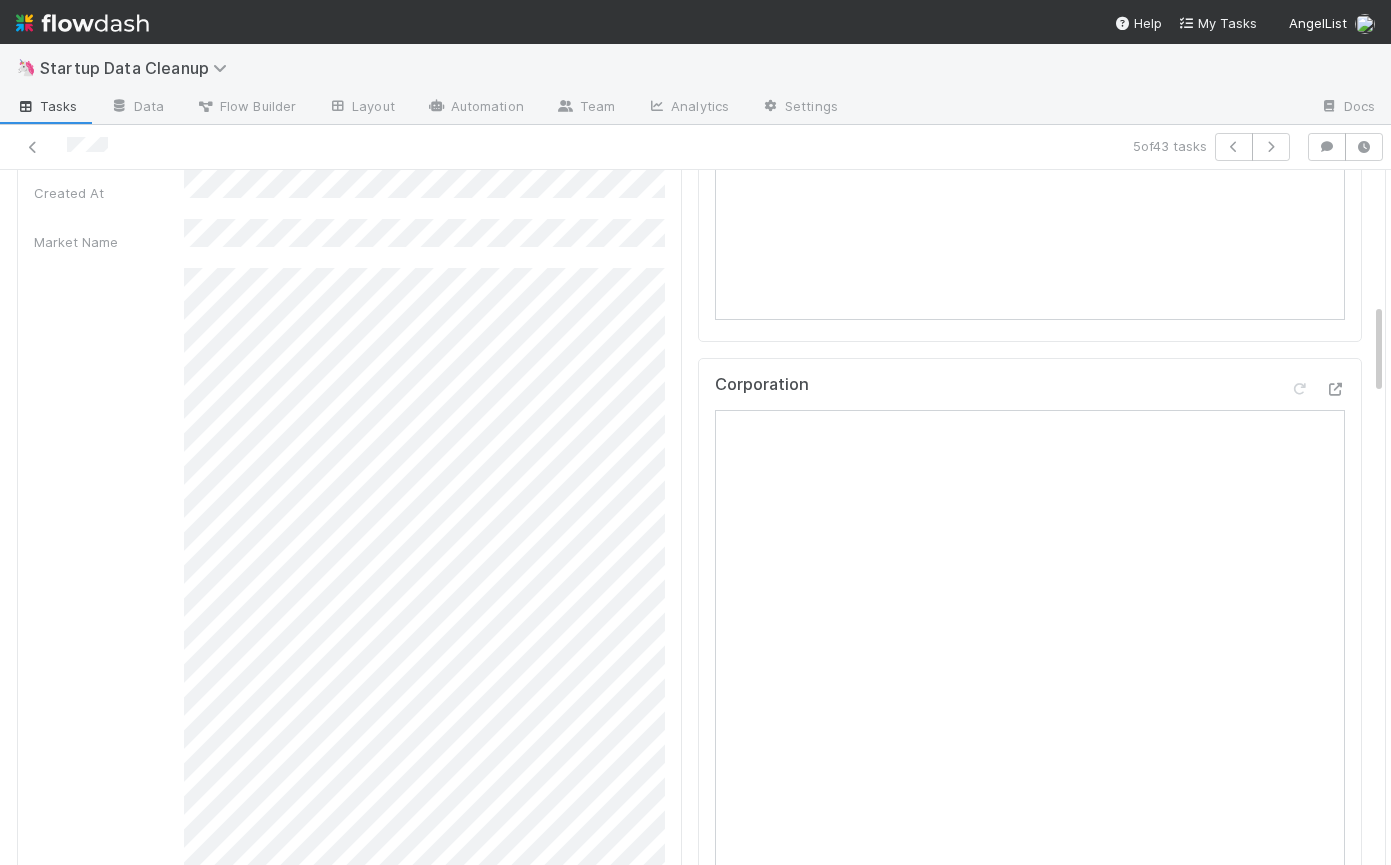 scroll, scrollTop: 738, scrollLeft: 0, axis: vertical 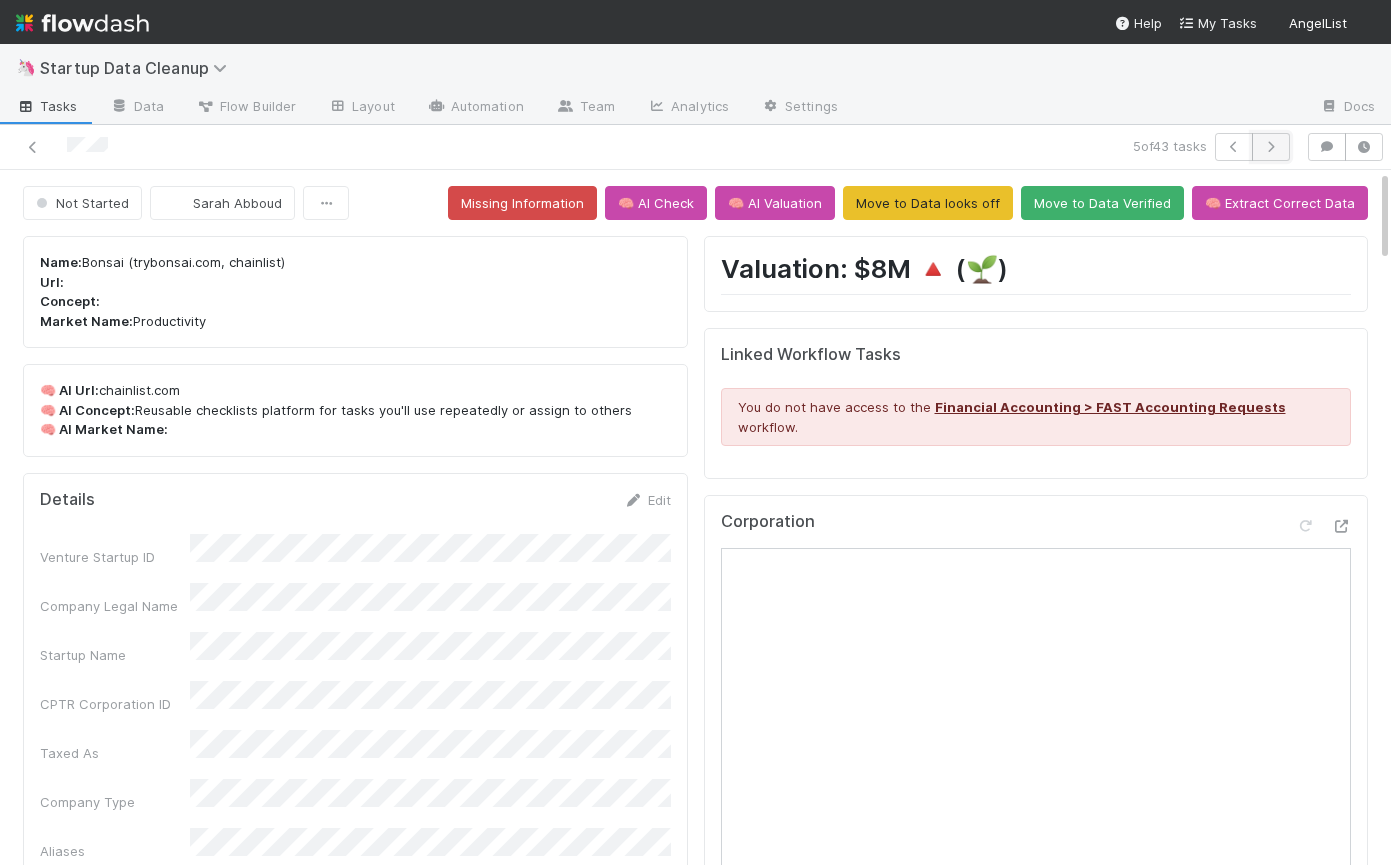 click at bounding box center [1271, 147] 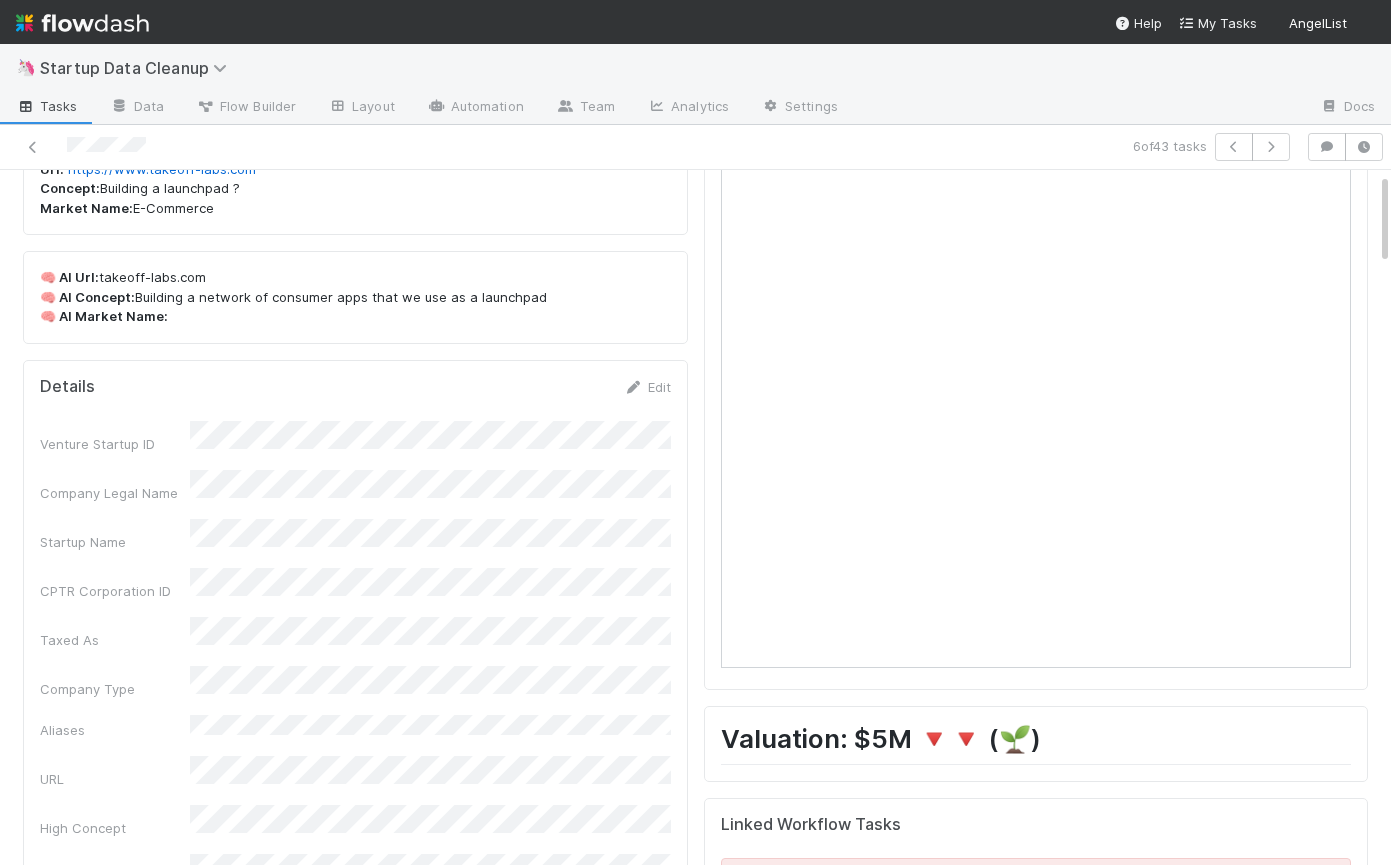 scroll, scrollTop: 0, scrollLeft: 0, axis: both 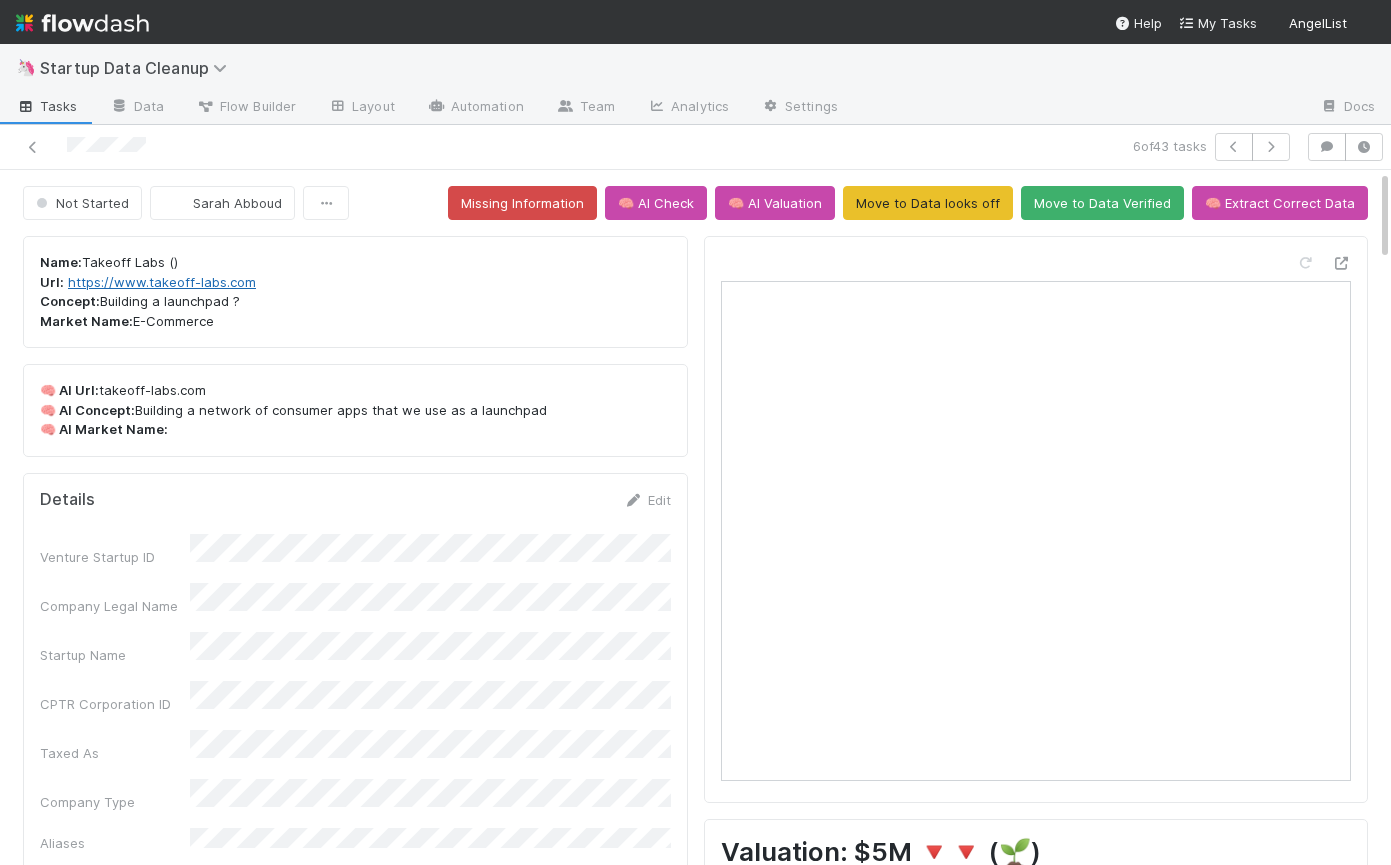 click on "https://www.takeoff-labs.com" at bounding box center (162, 282) 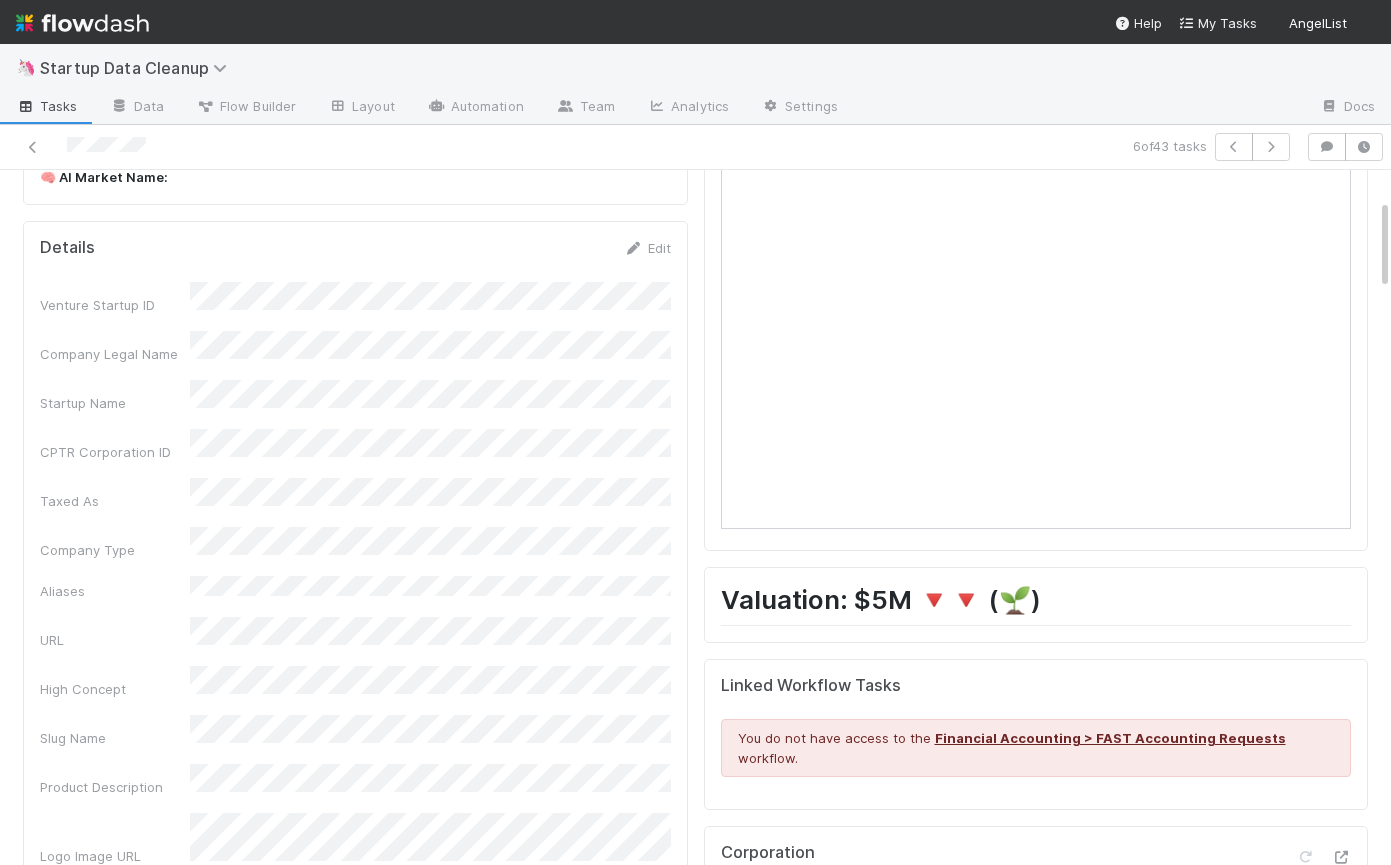 scroll, scrollTop: 0, scrollLeft: 0, axis: both 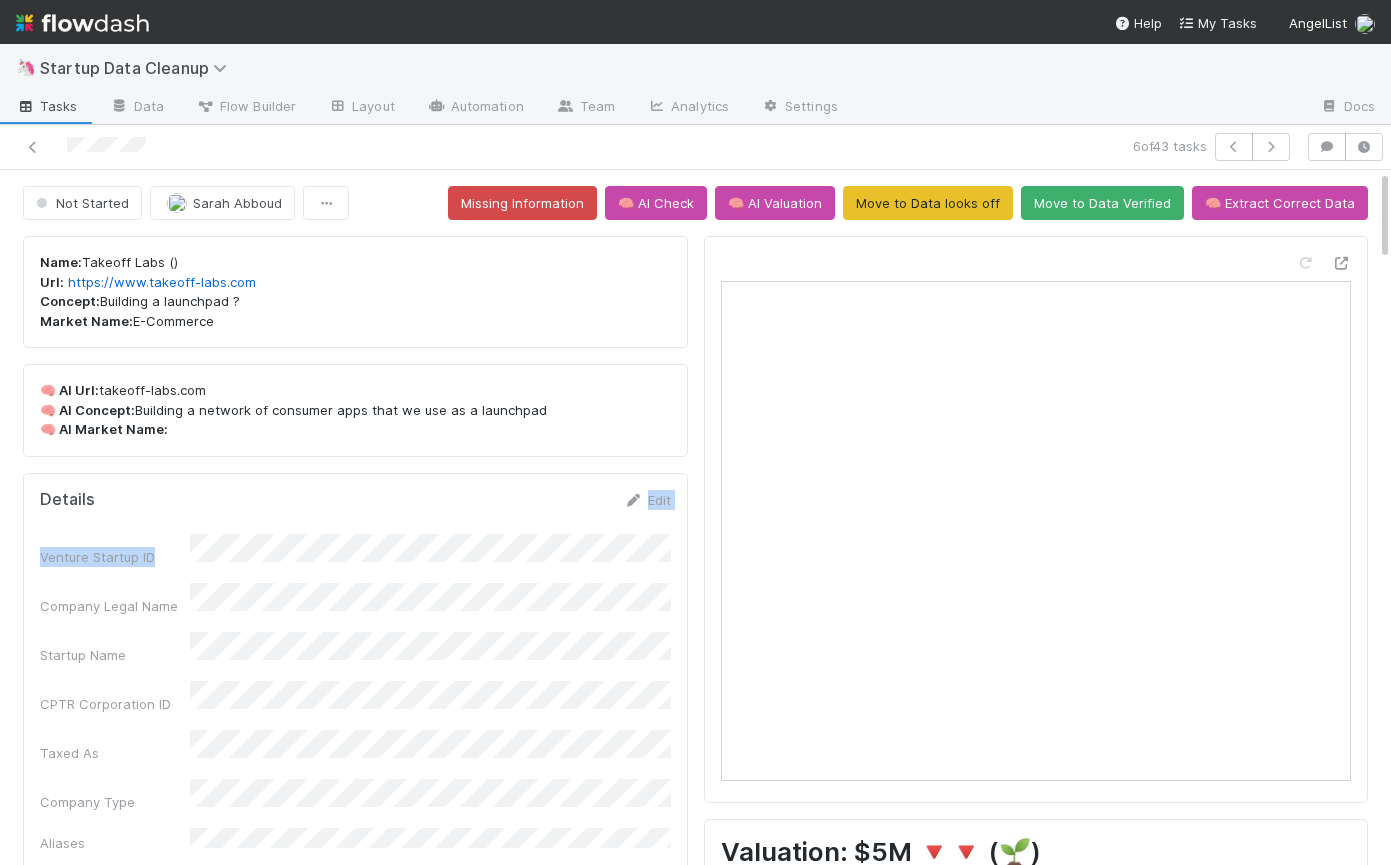 drag, startPoint x: 548, startPoint y: 469, endPoint x: 539, endPoint y: 462, distance: 11.401754 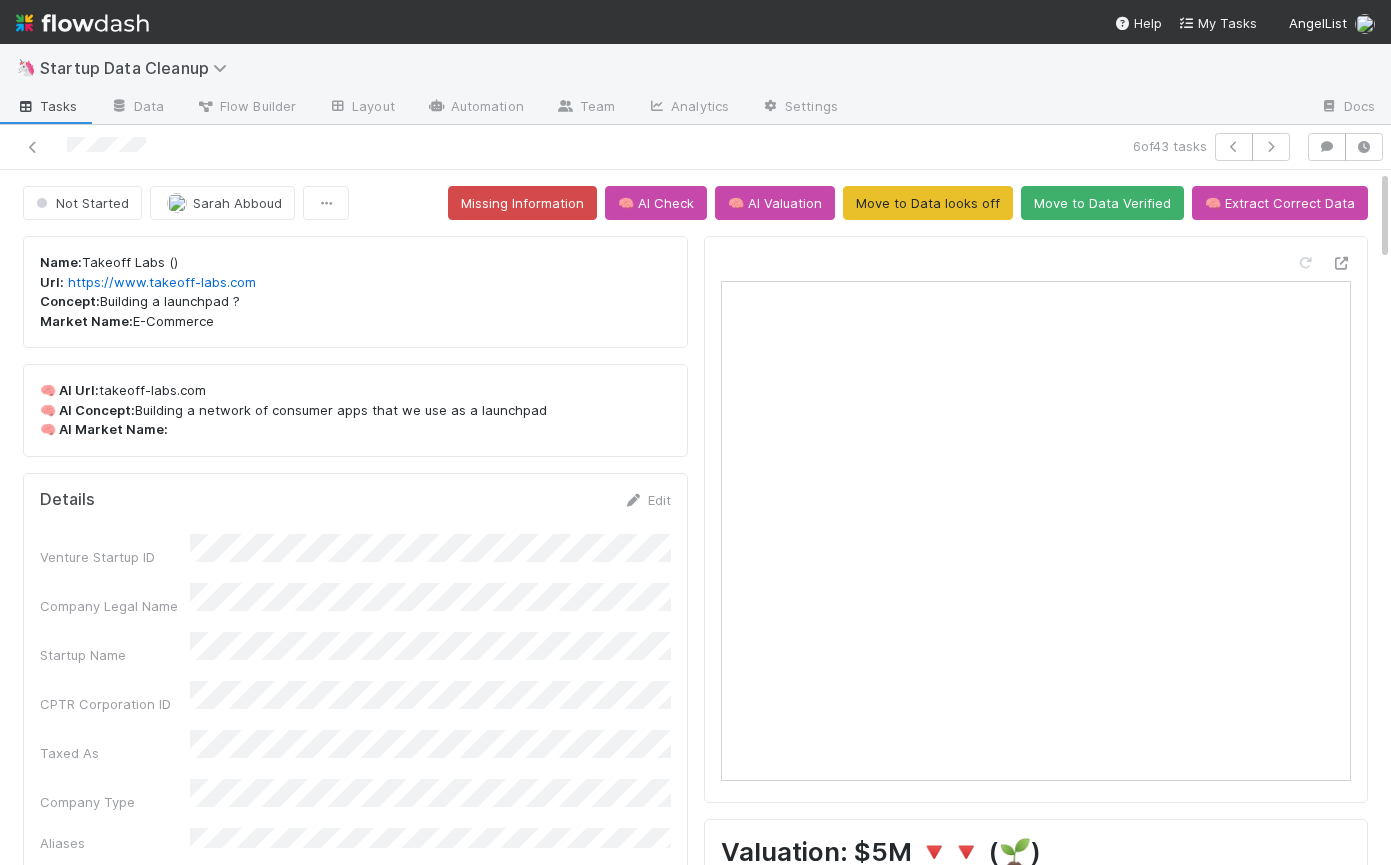 click on "🧠 AI Url:  takeoff-labs.com
🧠 AI Concept:  Building a network of consumer apps that we use as a launchpad
🧠 AI Market Name:" at bounding box center [355, 410] 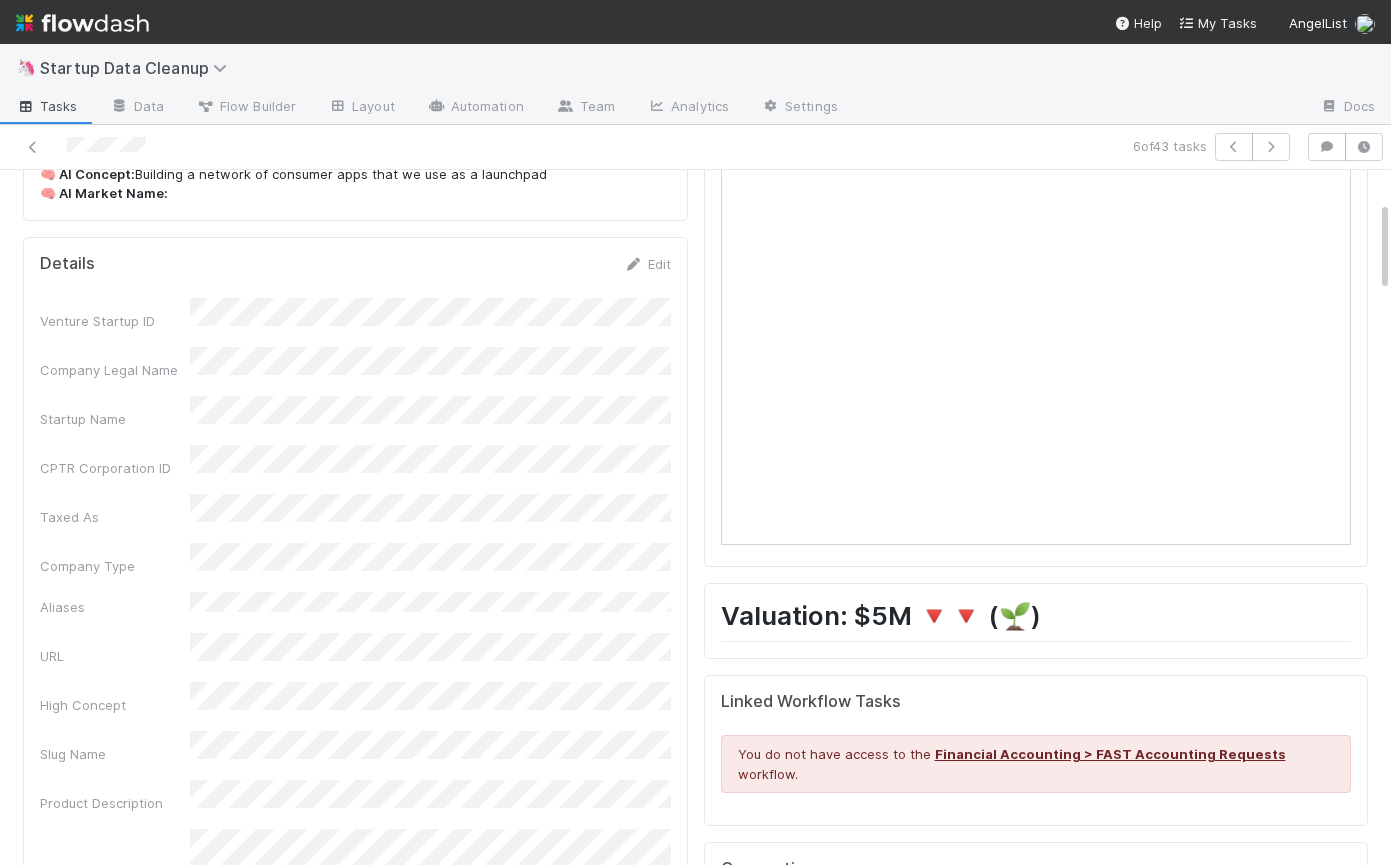 scroll, scrollTop: 0, scrollLeft: 0, axis: both 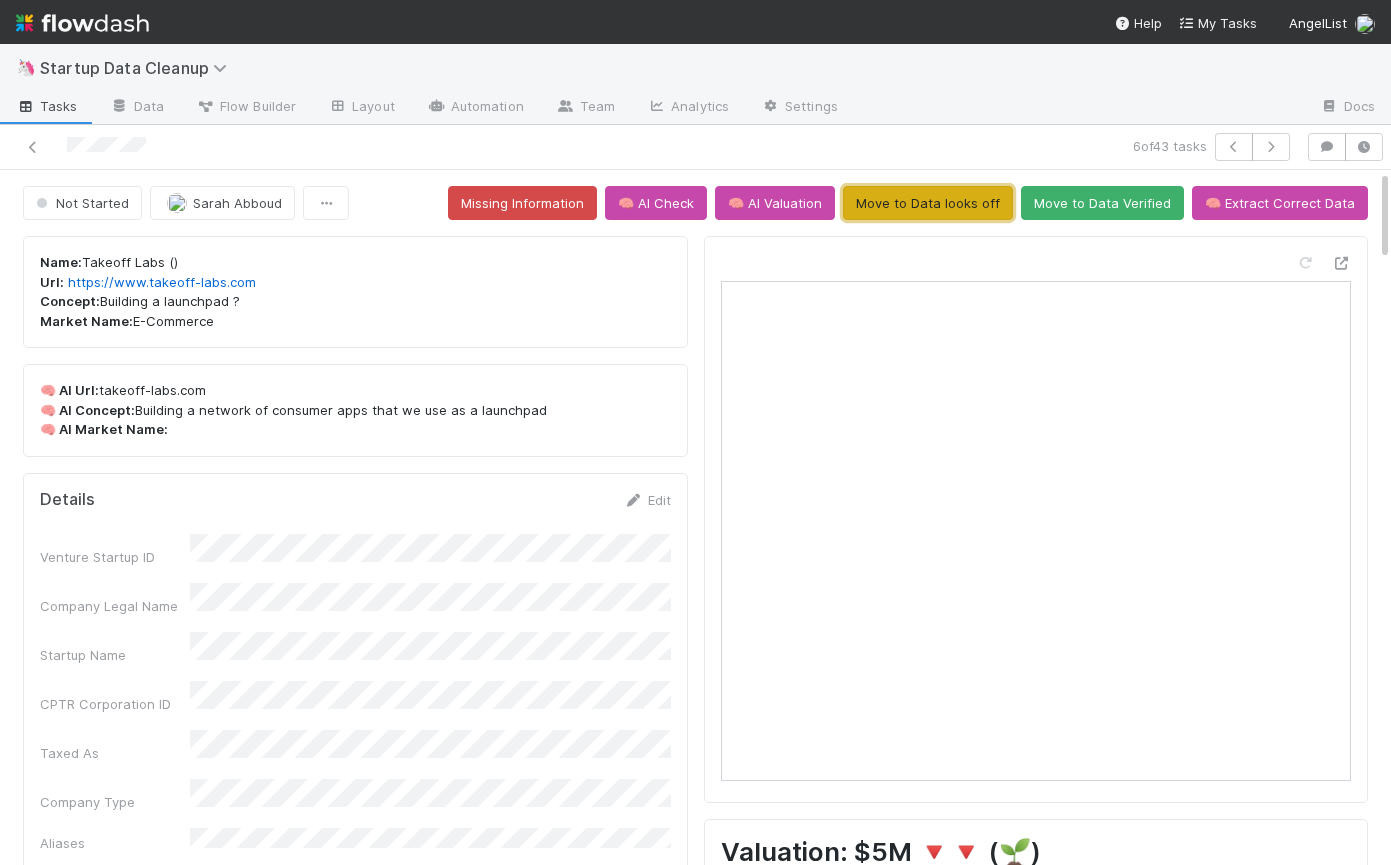 click on "Move to Data looks off" at bounding box center [928, 203] 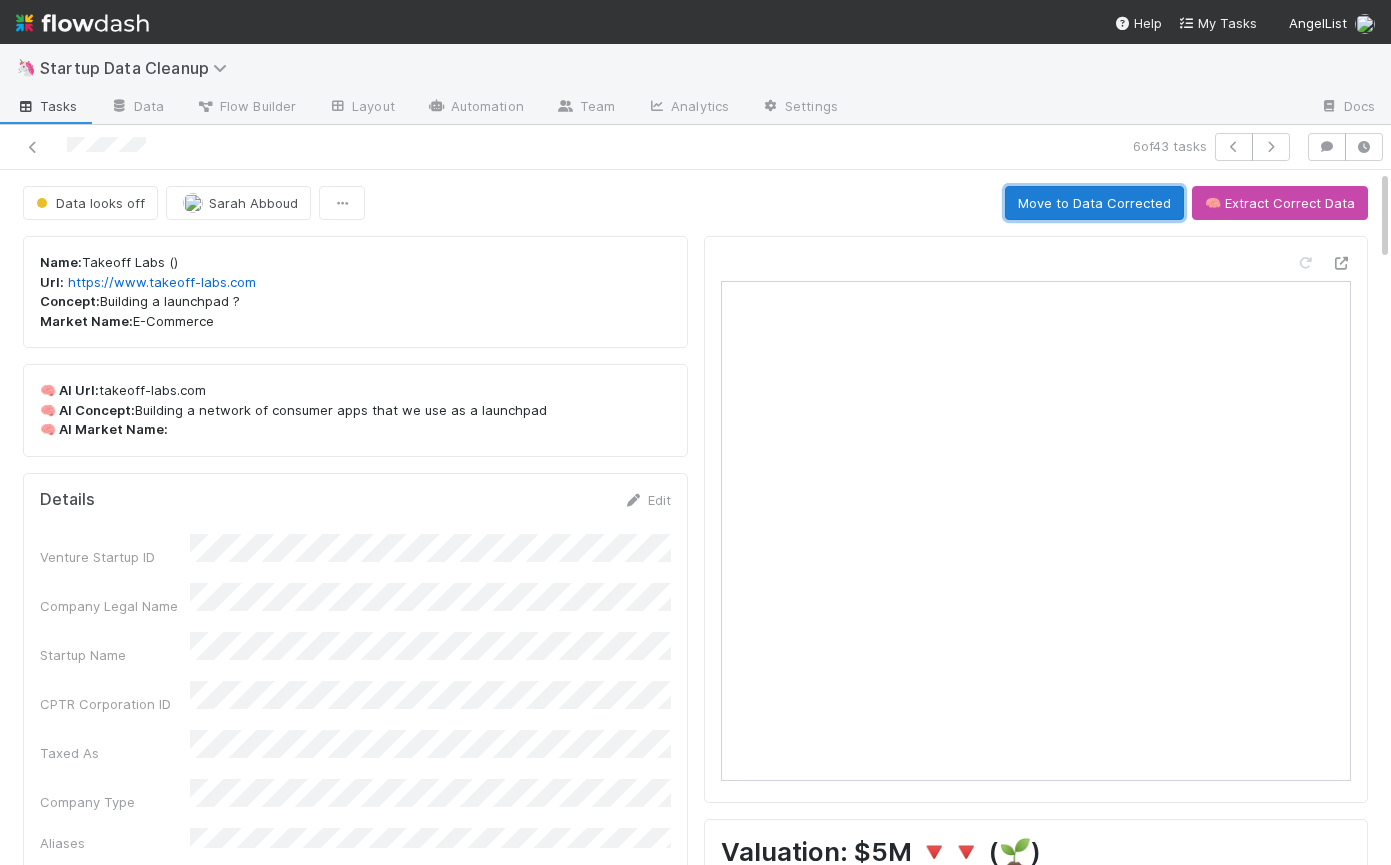 click on "Move to Data Corrected" at bounding box center [1094, 203] 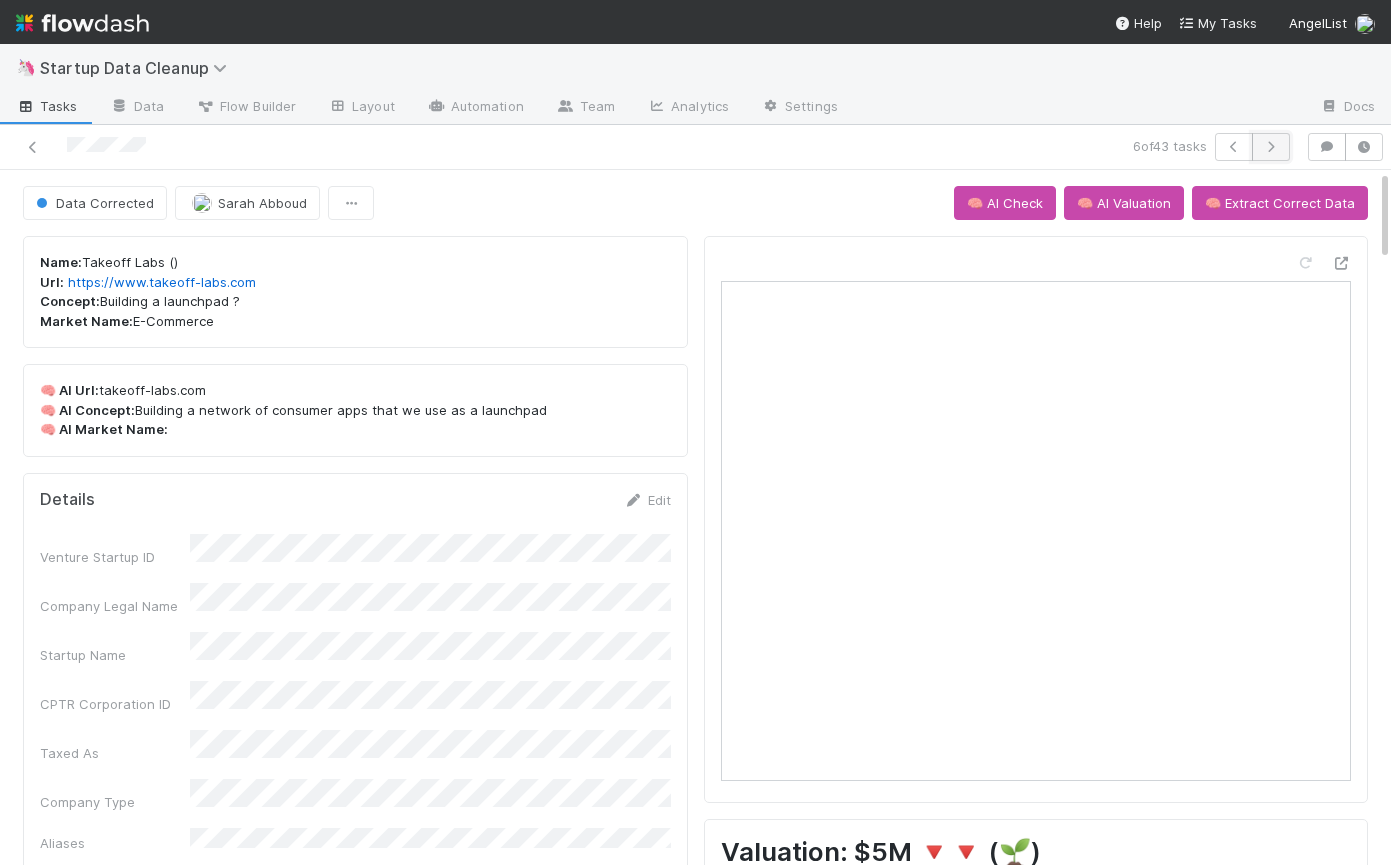 click at bounding box center [1271, 147] 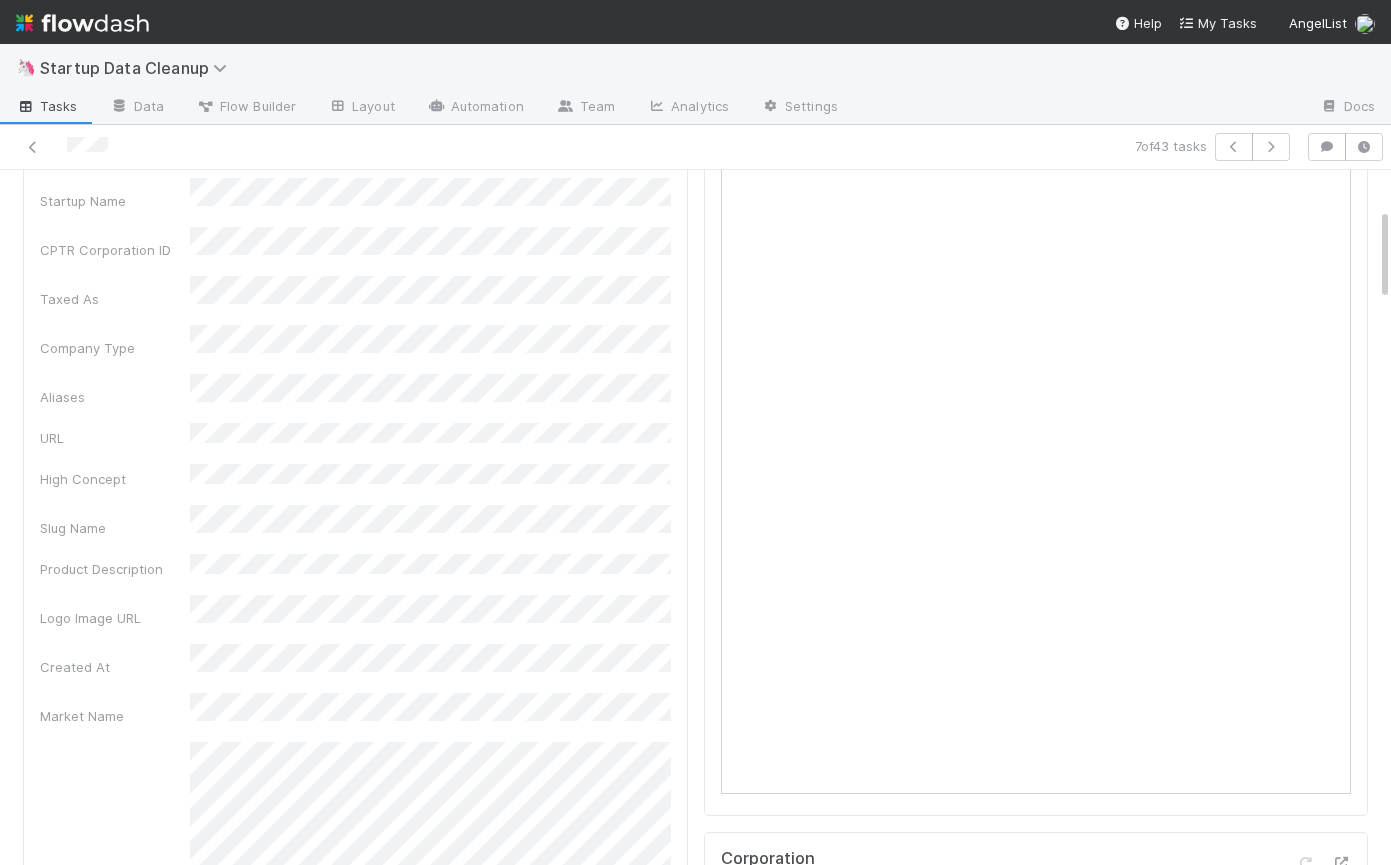 scroll, scrollTop: 0, scrollLeft: 0, axis: both 